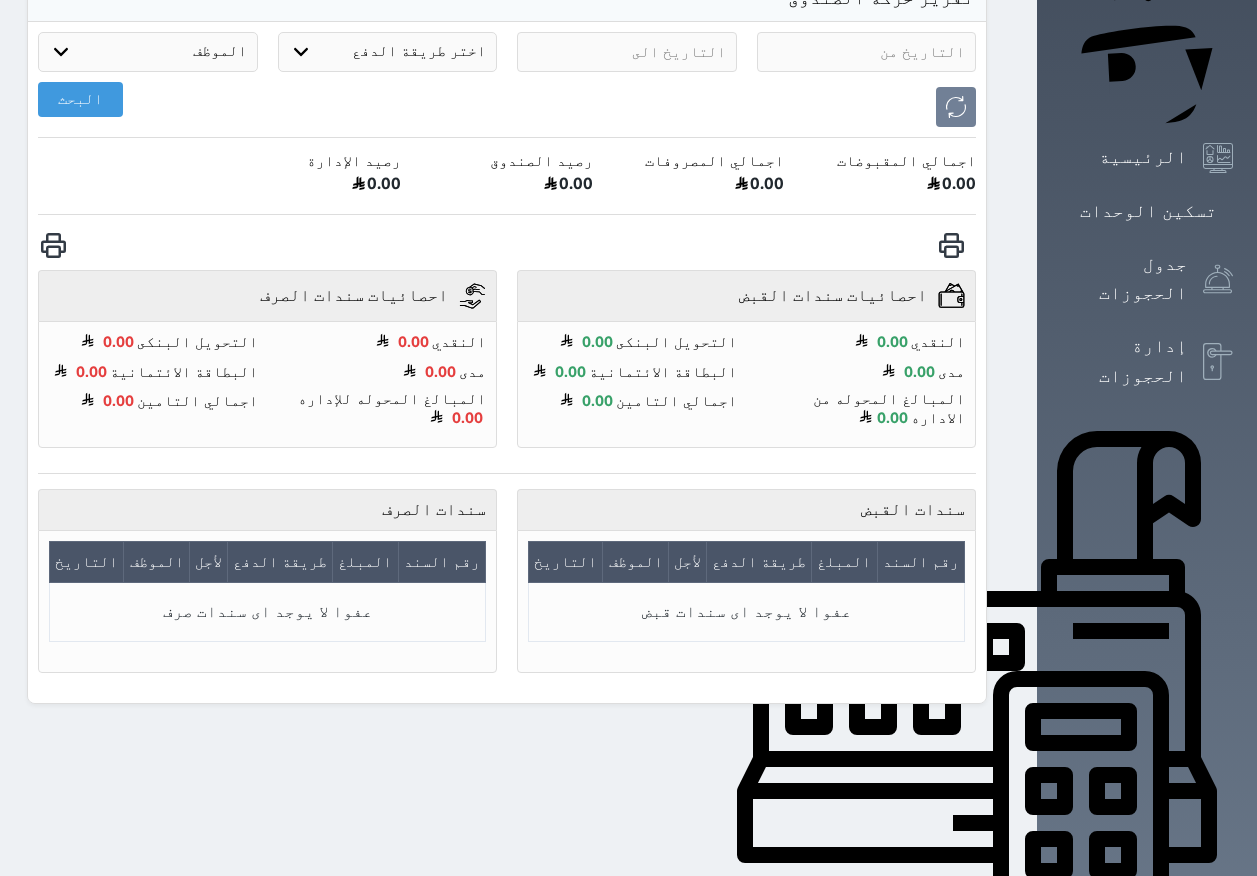scroll, scrollTop: 0, scrollLeft: 0, axis: both 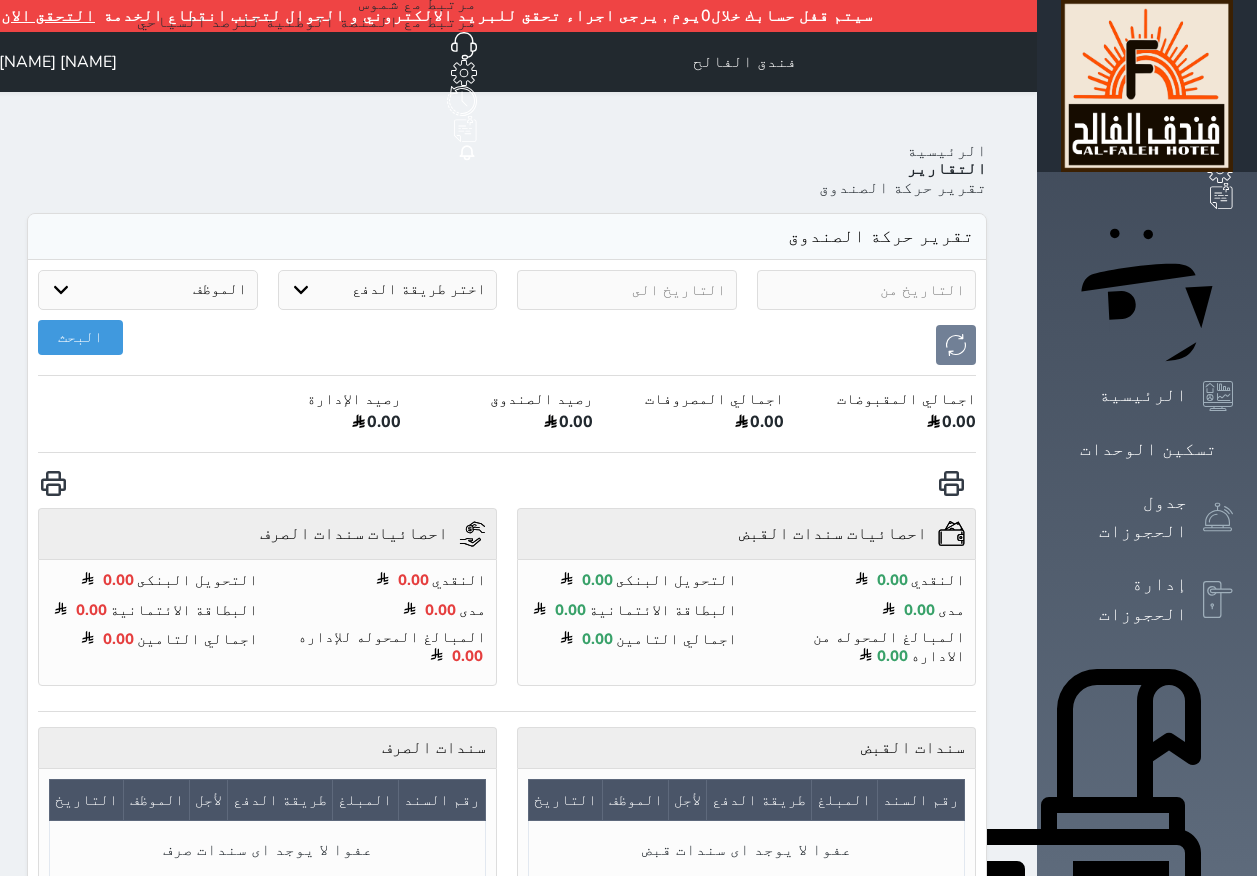 click on "الإدارة المالية" at bounding box center (1124, 1218) 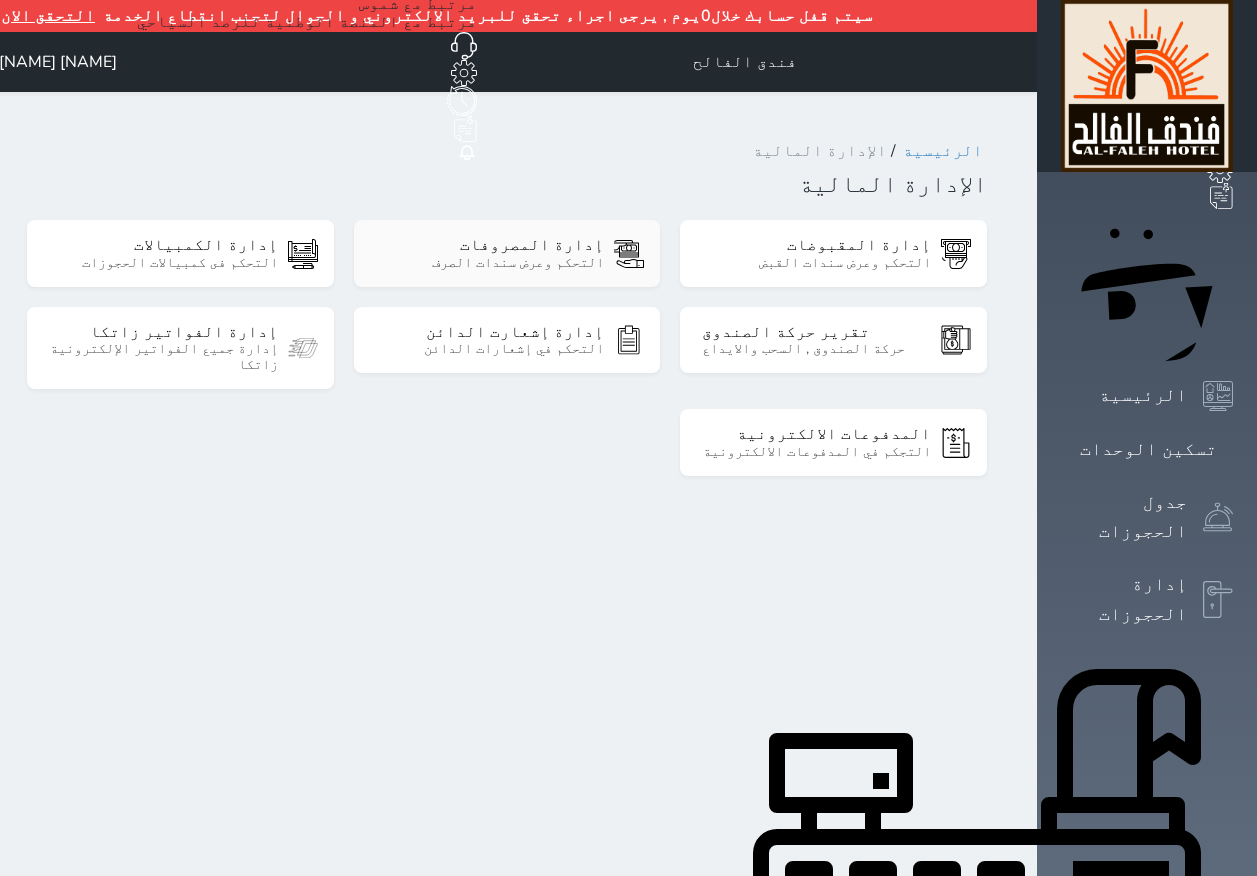 click on "التحكم وعرض سندات الصرف" at bounding box center (489, 263) 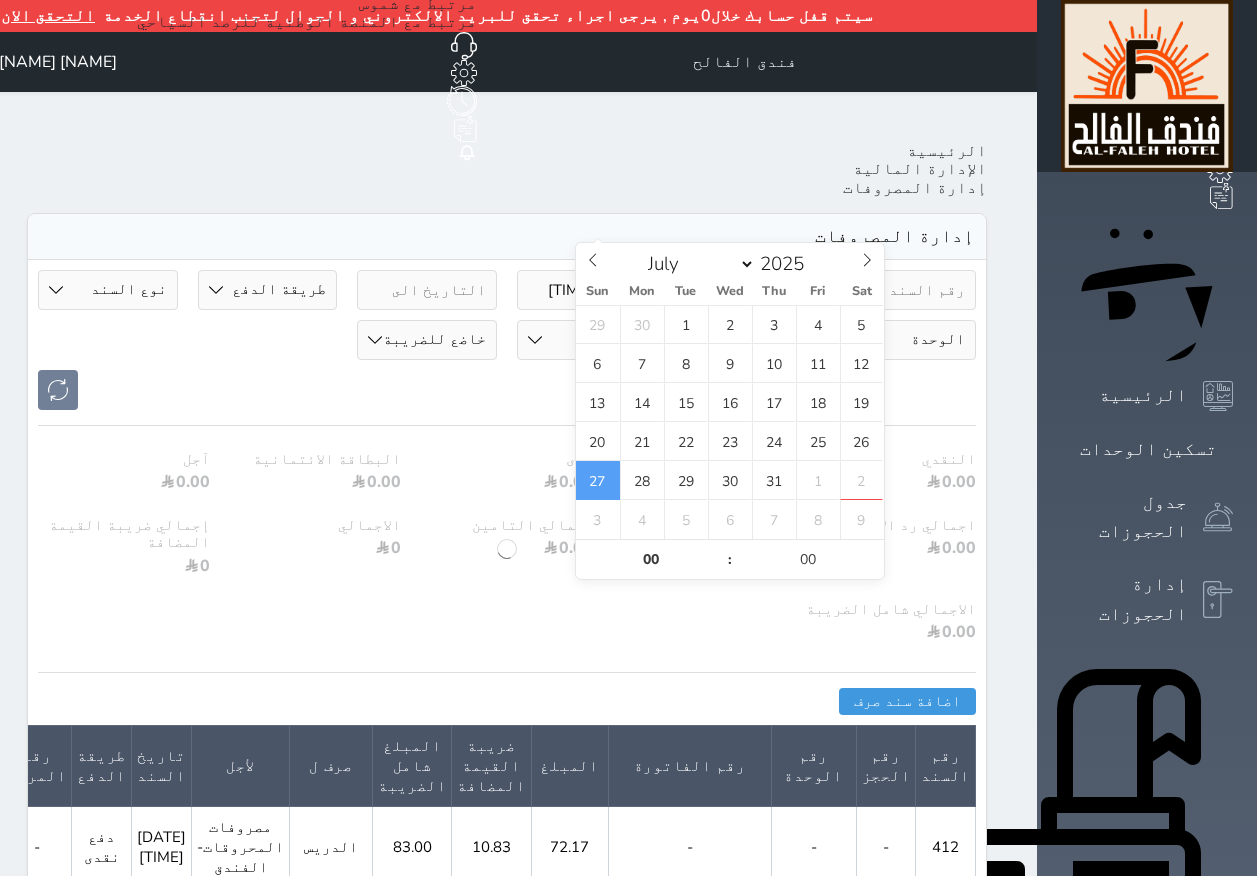 click on "[DATE] [TIME]" at bounding box center (587, 290) 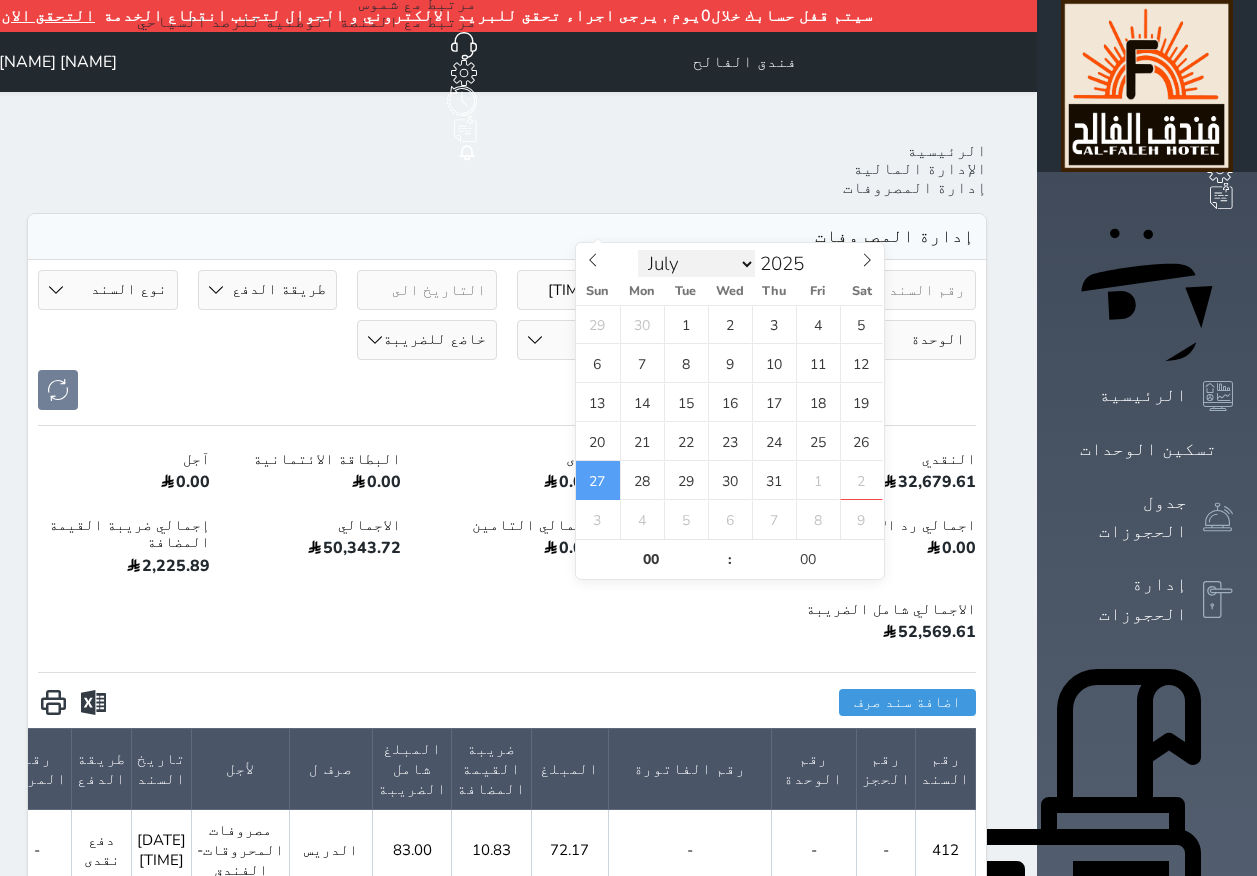 click on "January February March April May June July August September October November December" at bounding box center [696, 264] 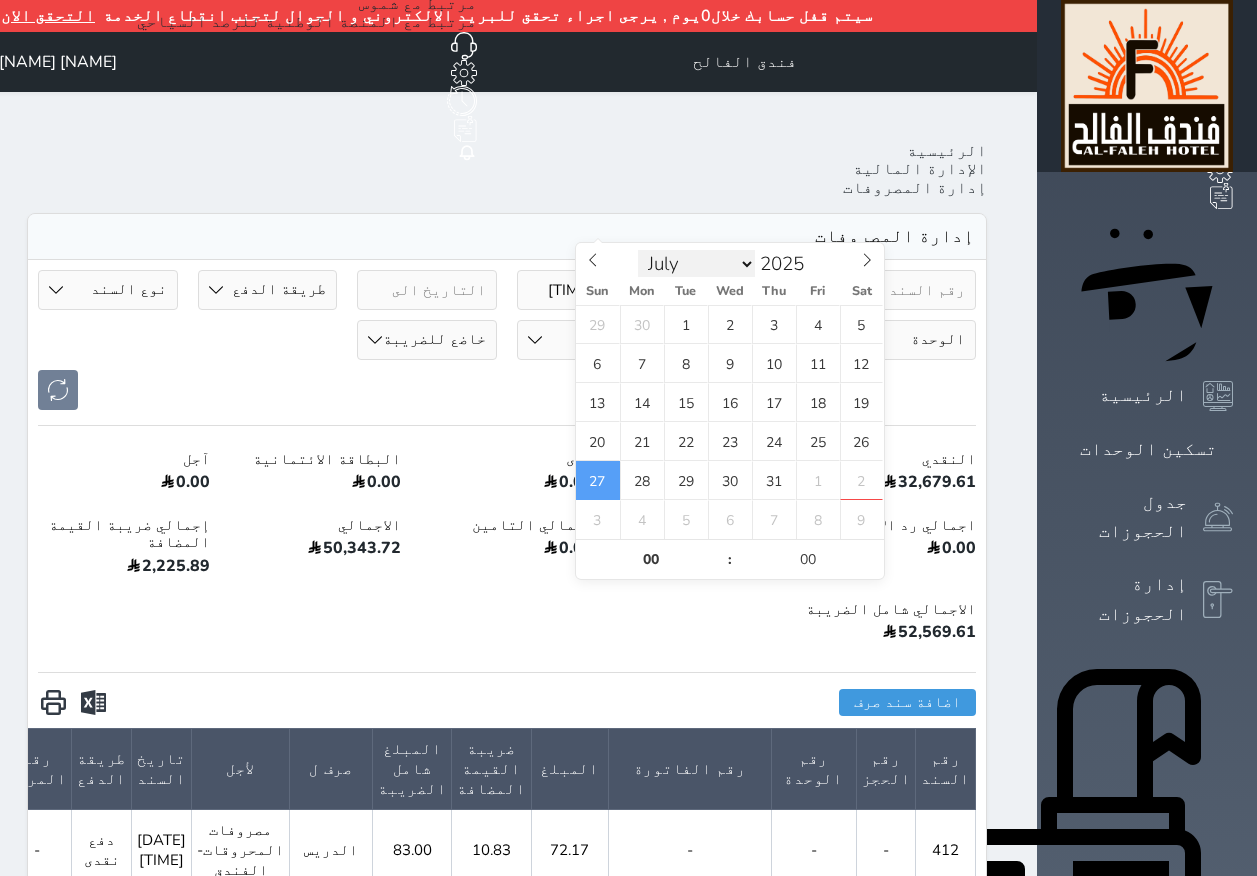 select on "7" 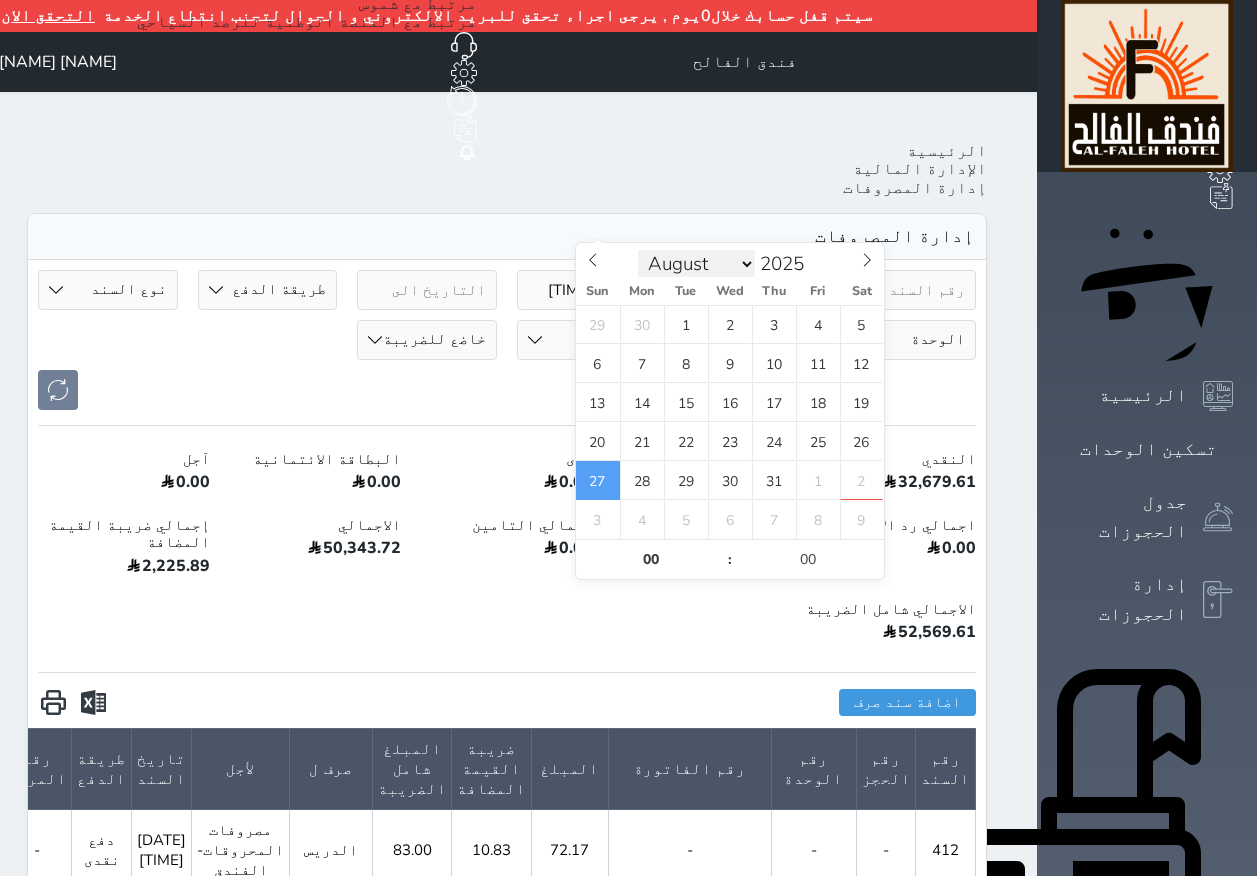 click on "January February March April May June July August September October November December" at bounding box center (696, 264) 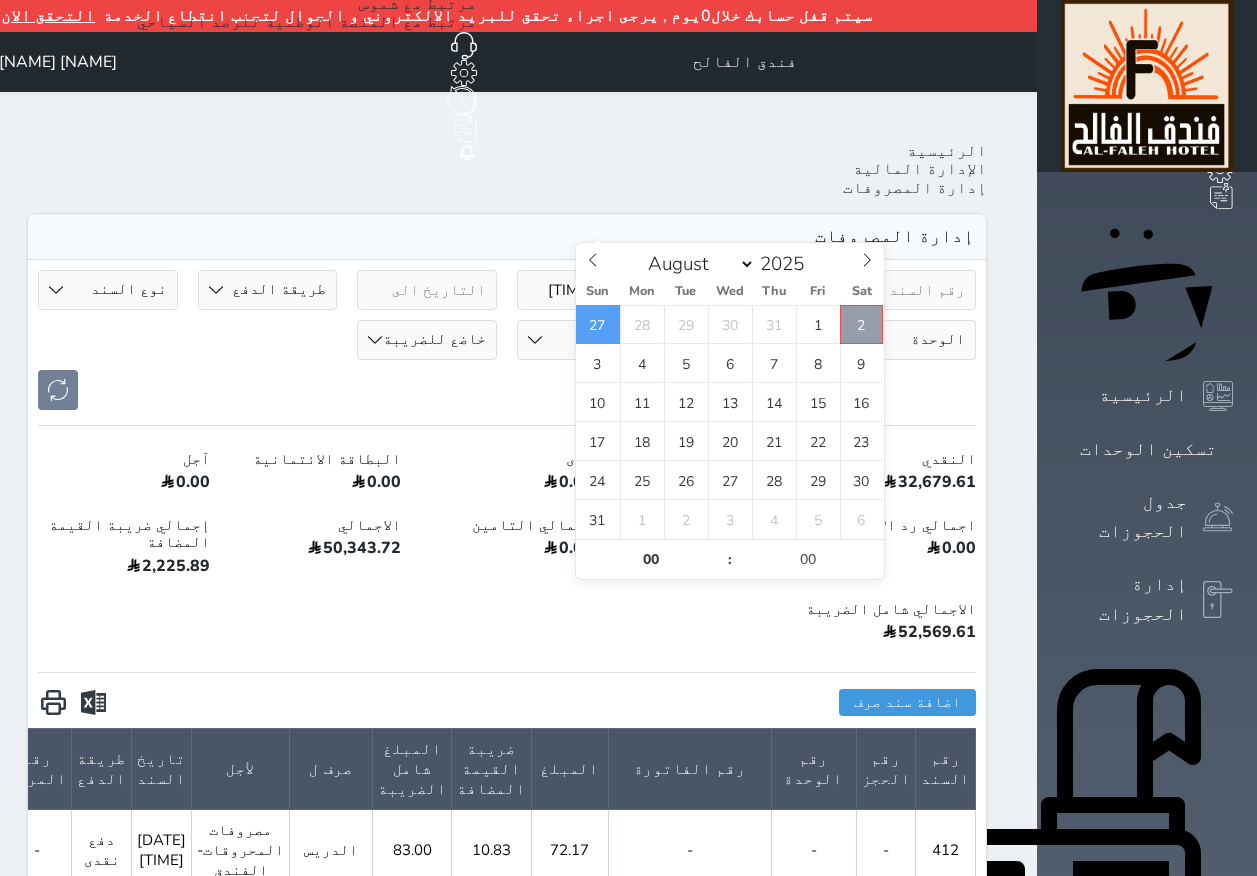 click on "2" at bounding box center (862, 324) 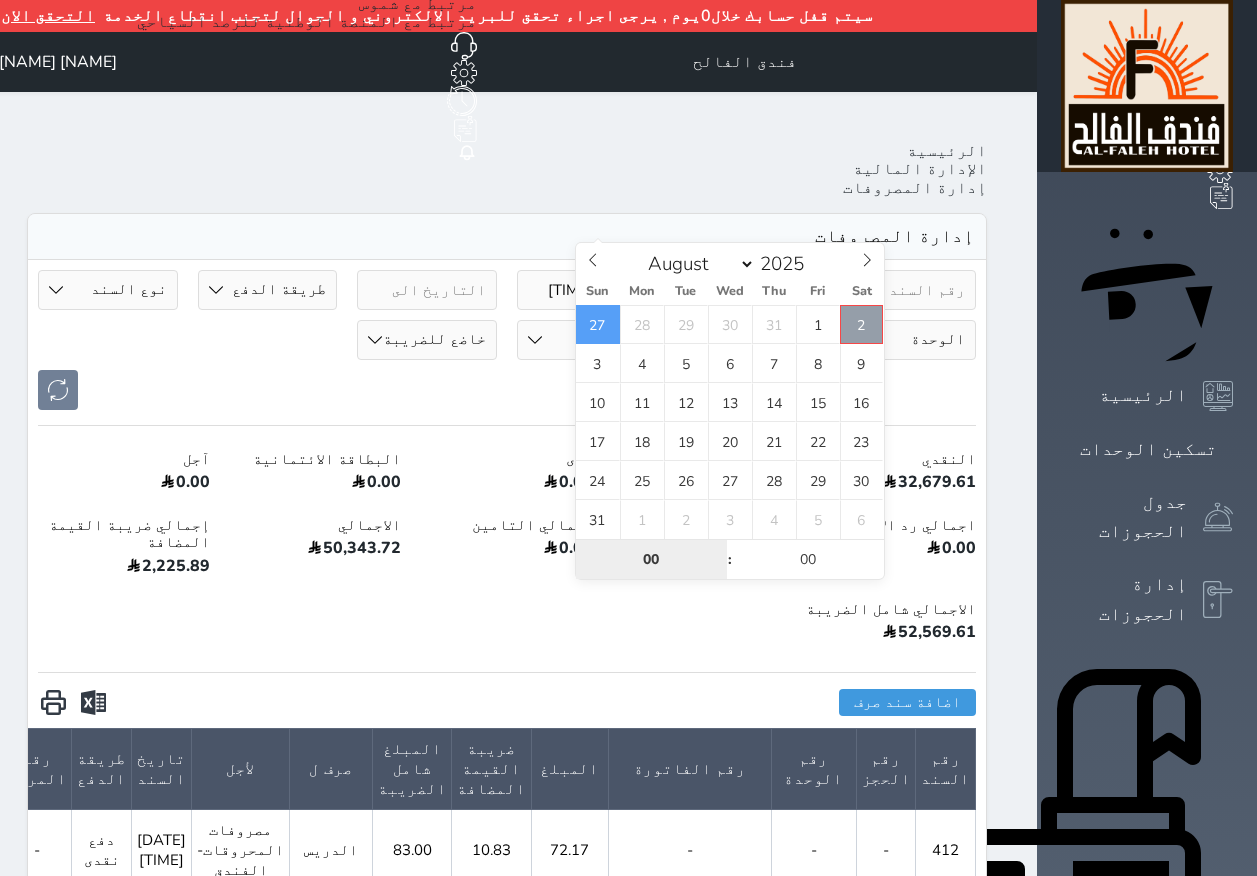 type on "2025-08-02 00:00" 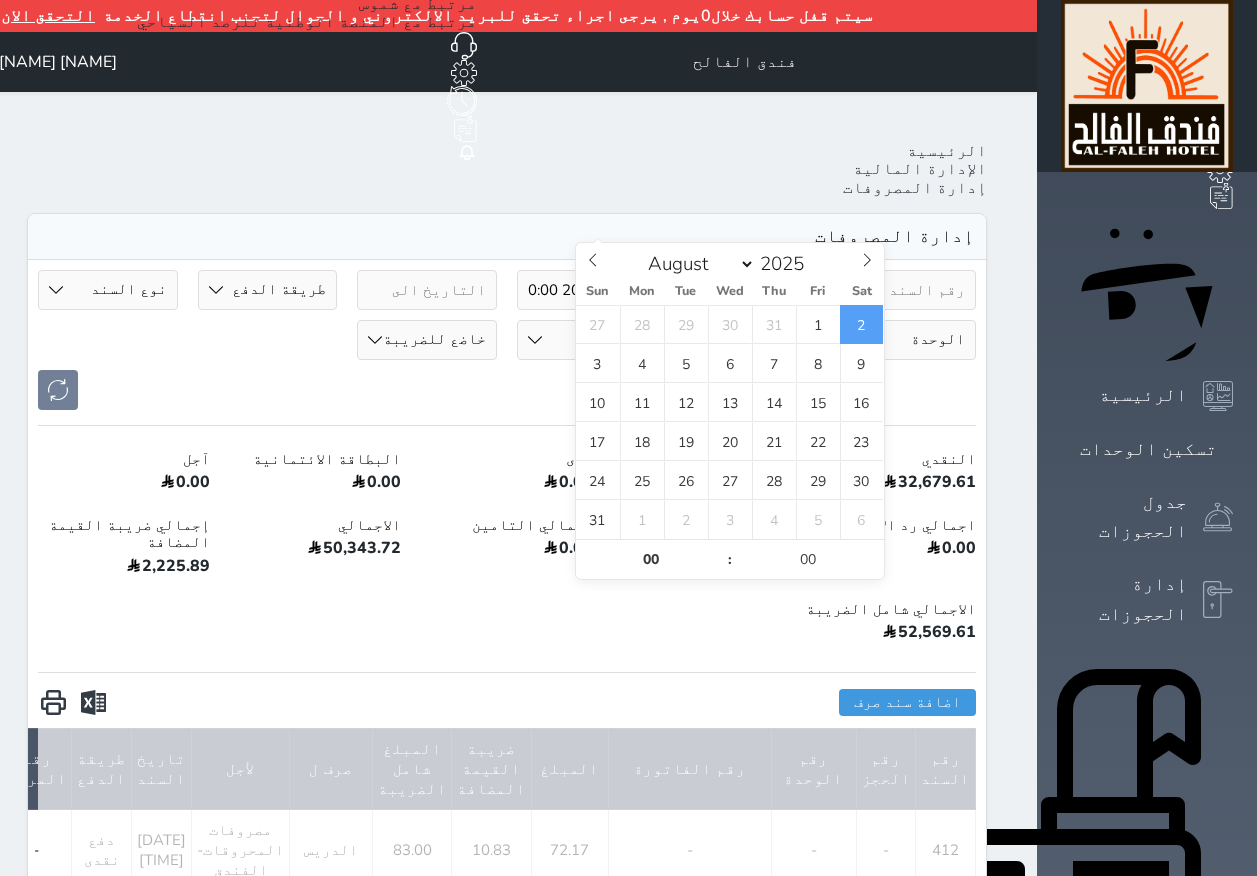 click at bounding box center [427, 290] 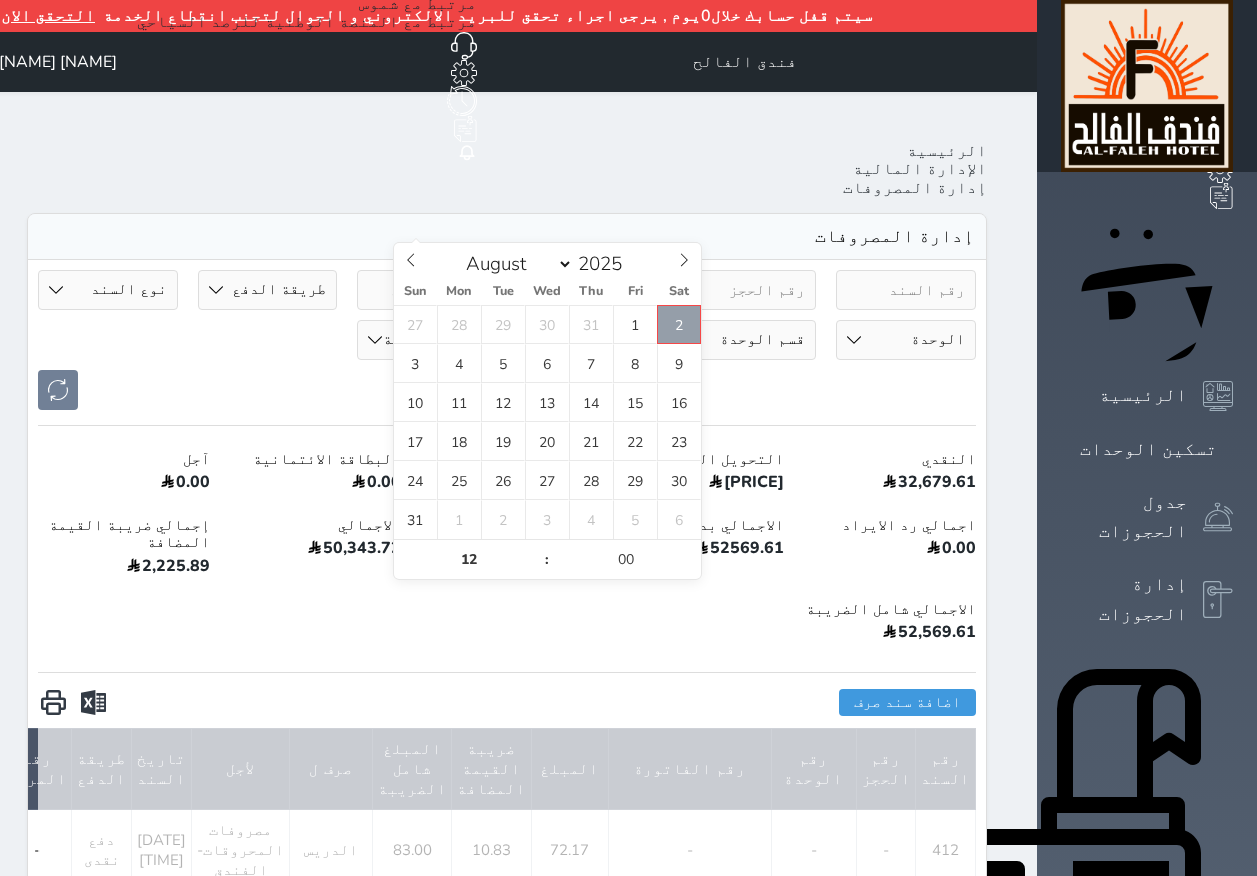 click on "2" at bounding box center (679, 324) 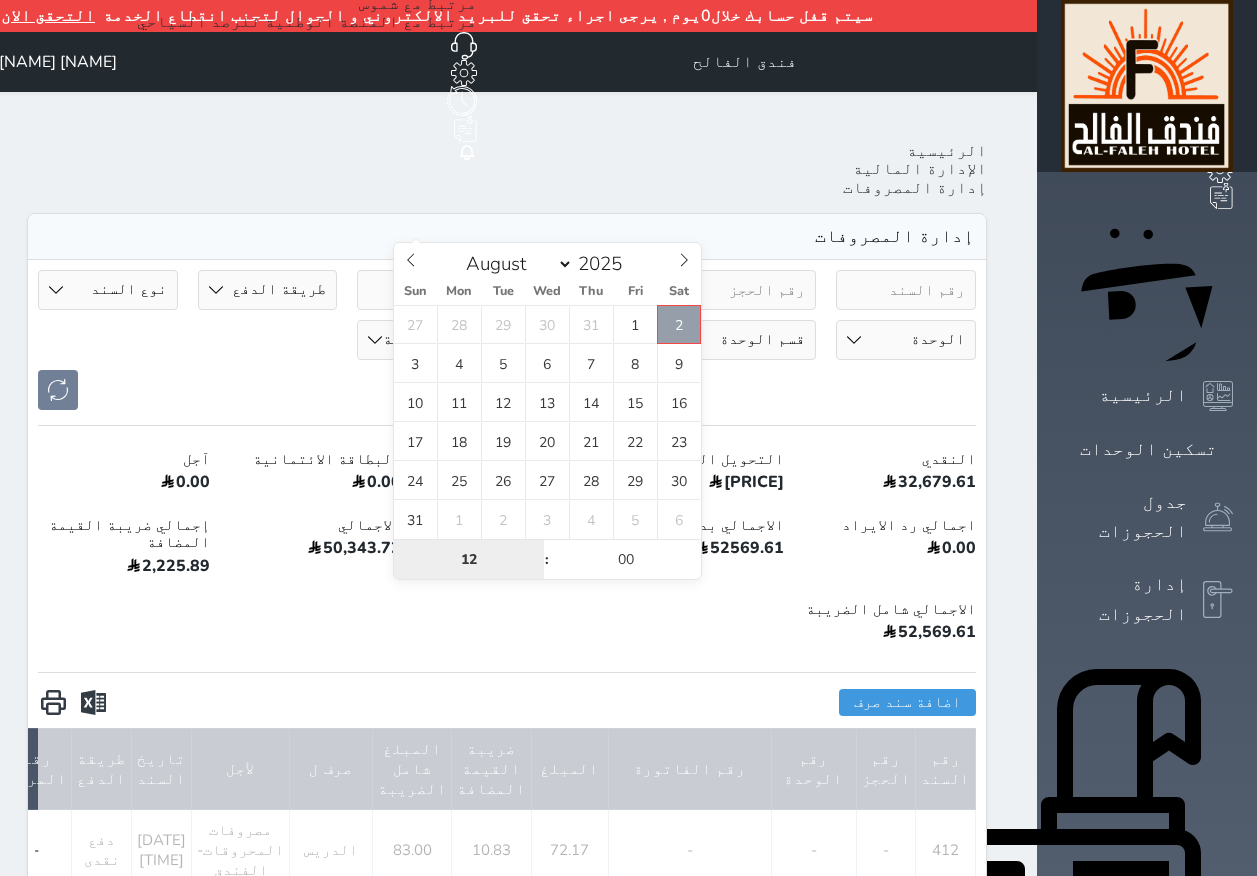 type on "2025-08-02 12:00" 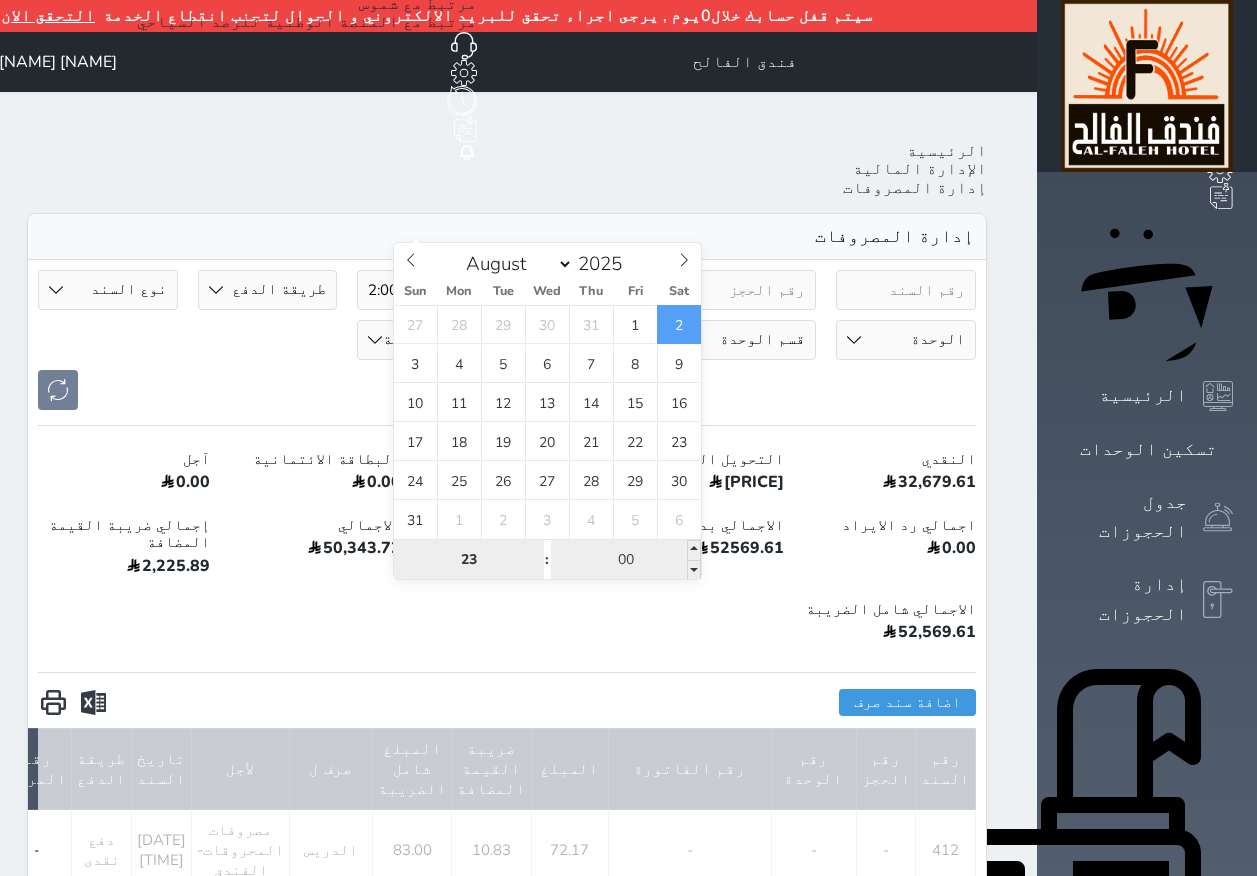 type on "23" 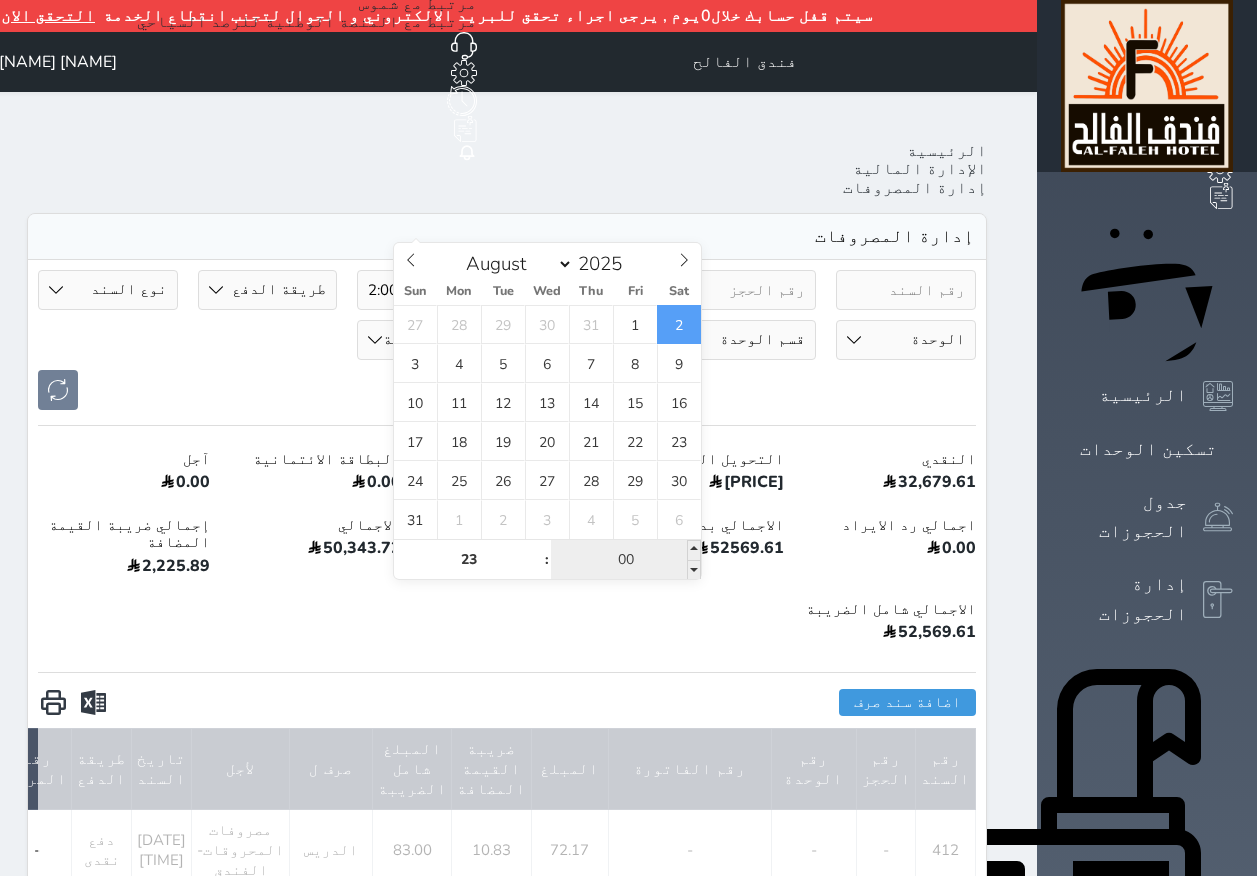 type on "2025-08-02 23:00" 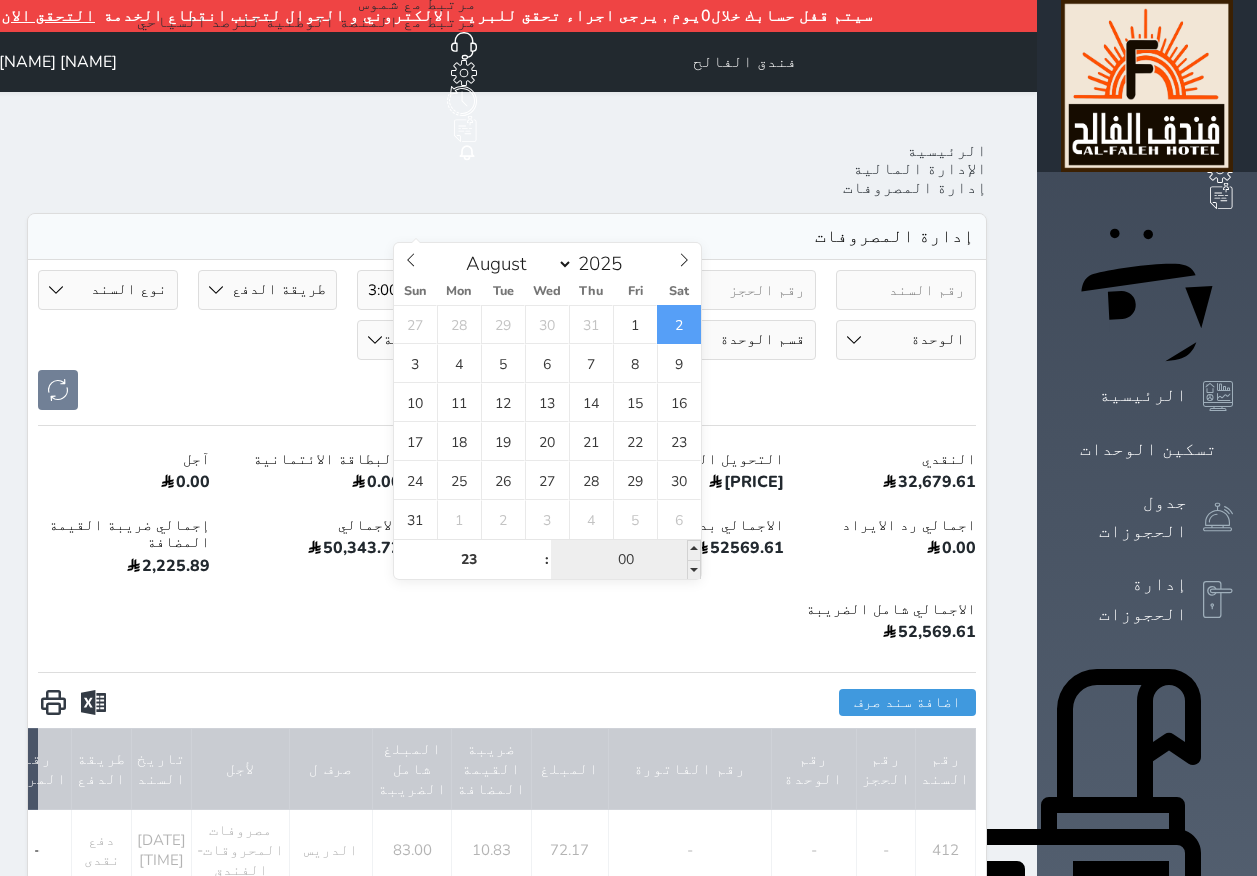 click on "00" at bounding box center [626, 560] 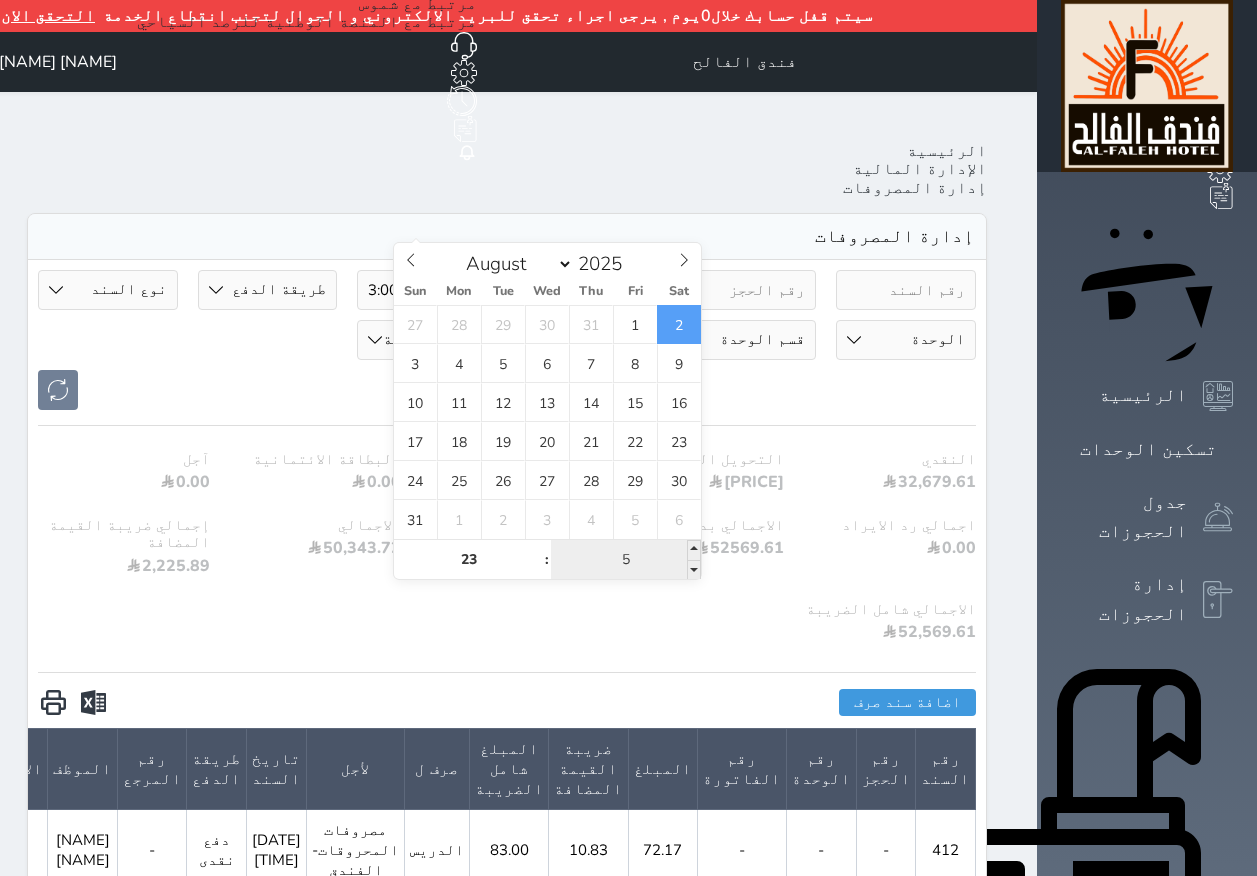 type on "53" 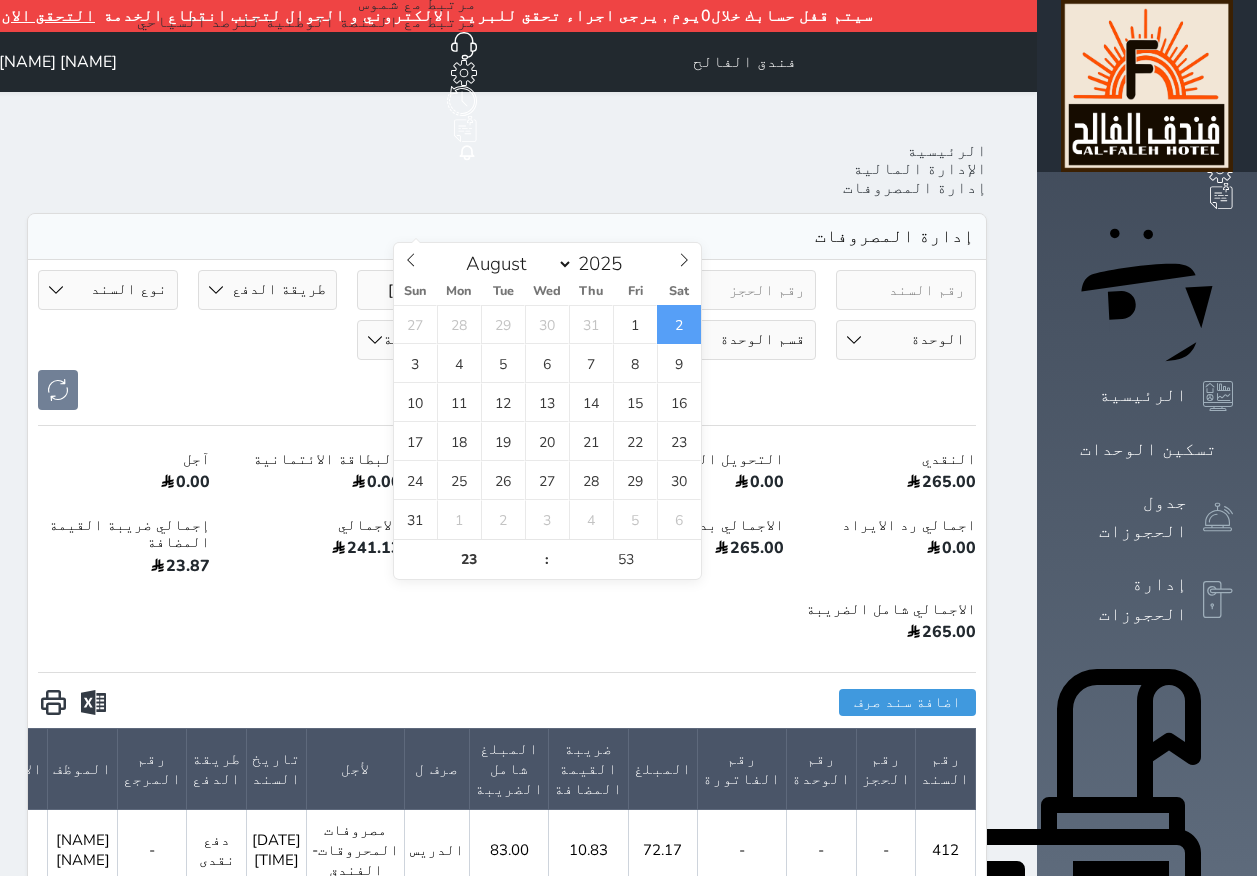 type on "2025-08-02 23:00" 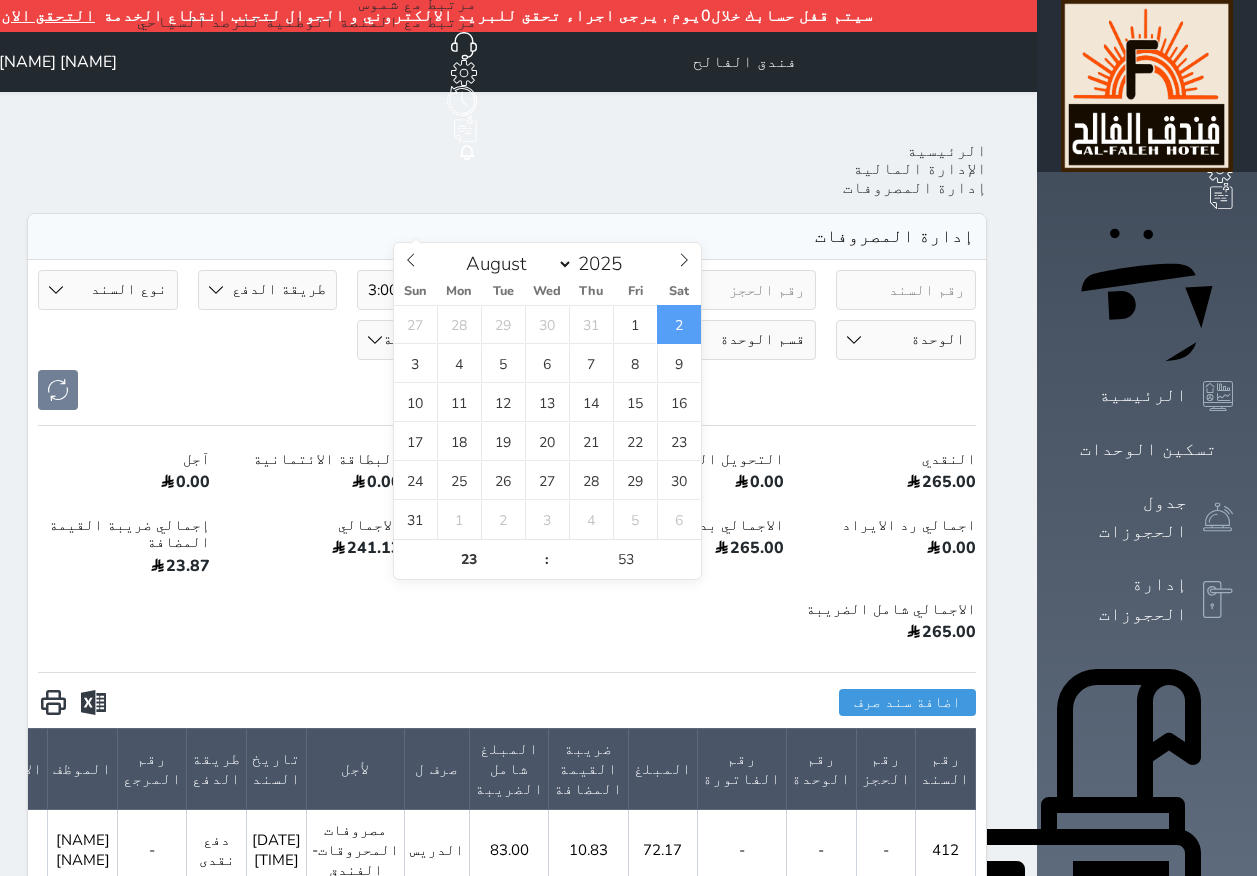 click at bounding box center (507, 390) 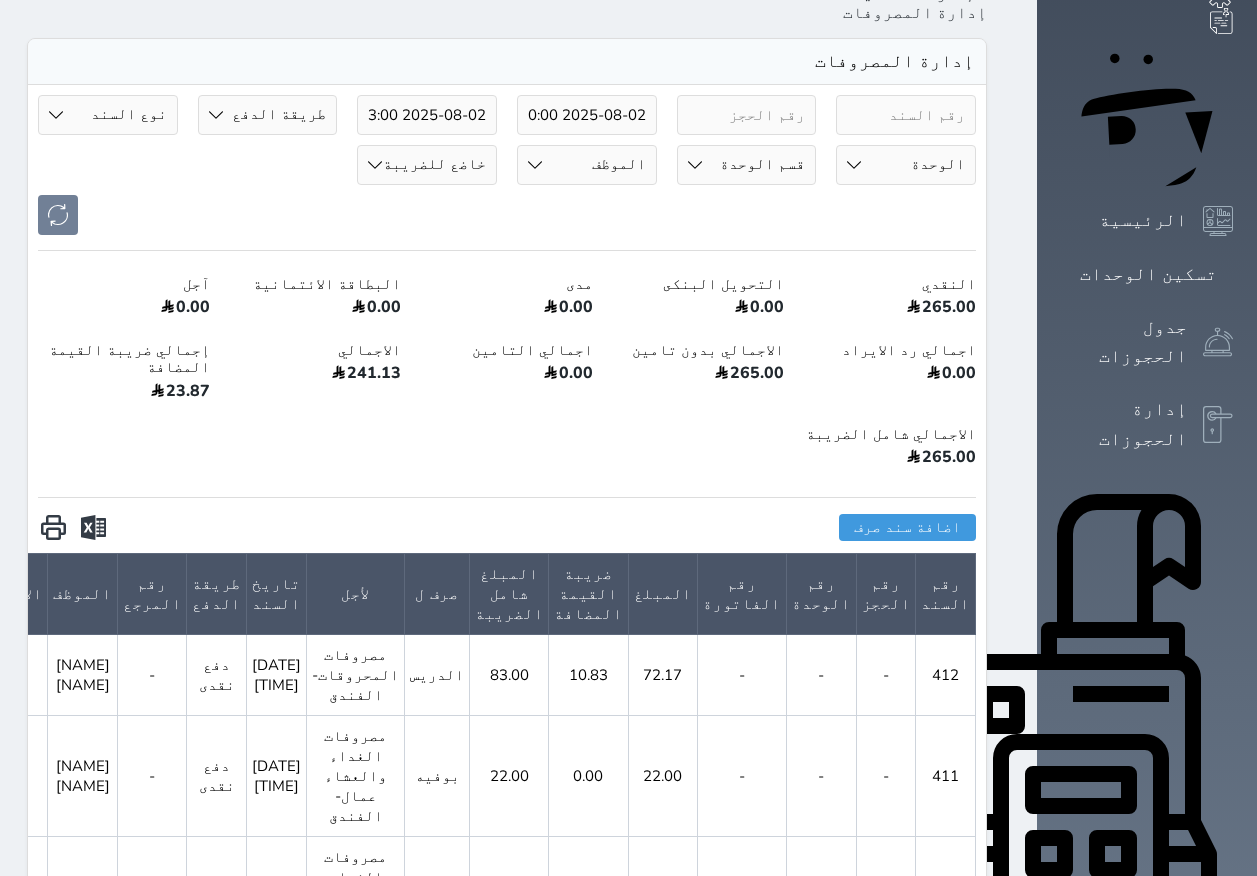 scroll, scrollTop: 300, scrollLeft: 0, axis: vertical 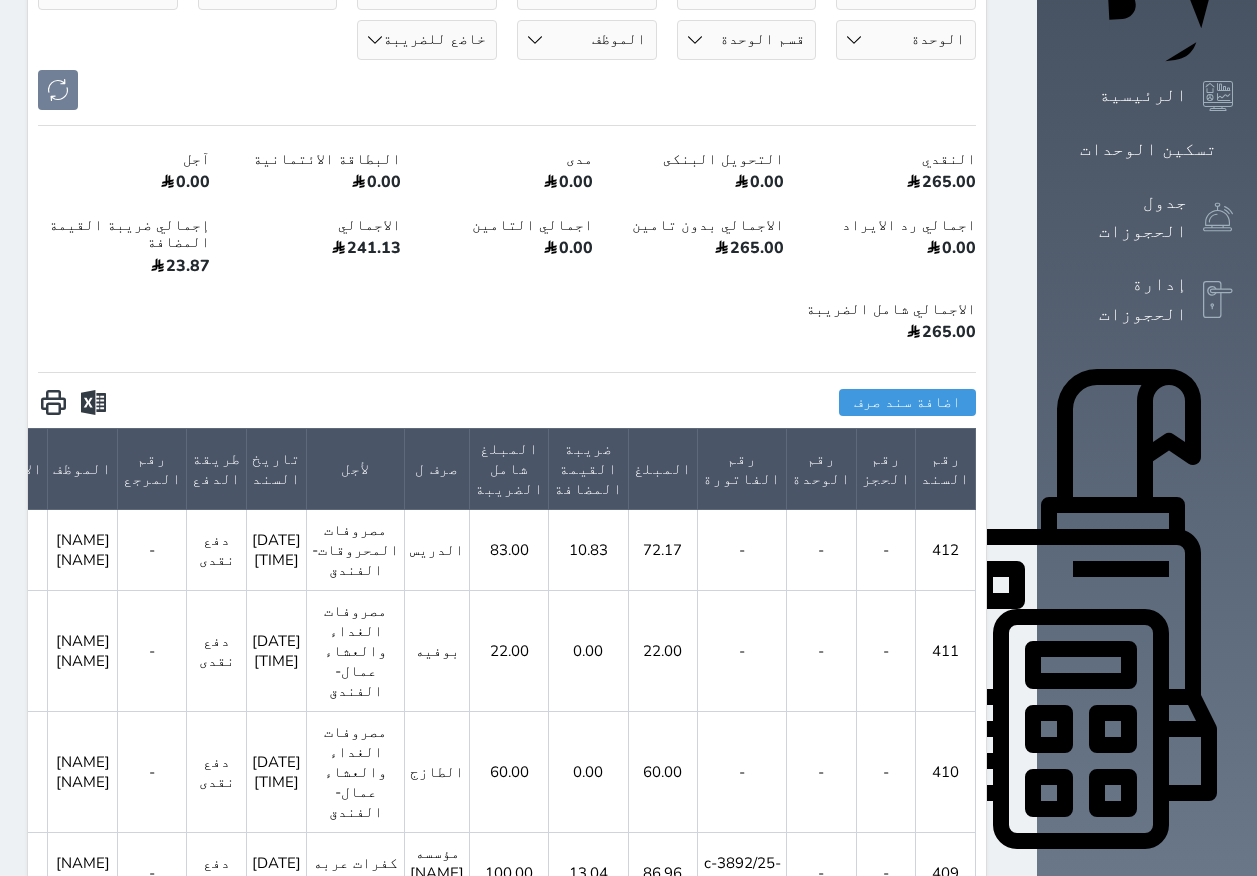 click on "83.00" at bounding box center (509, 549) 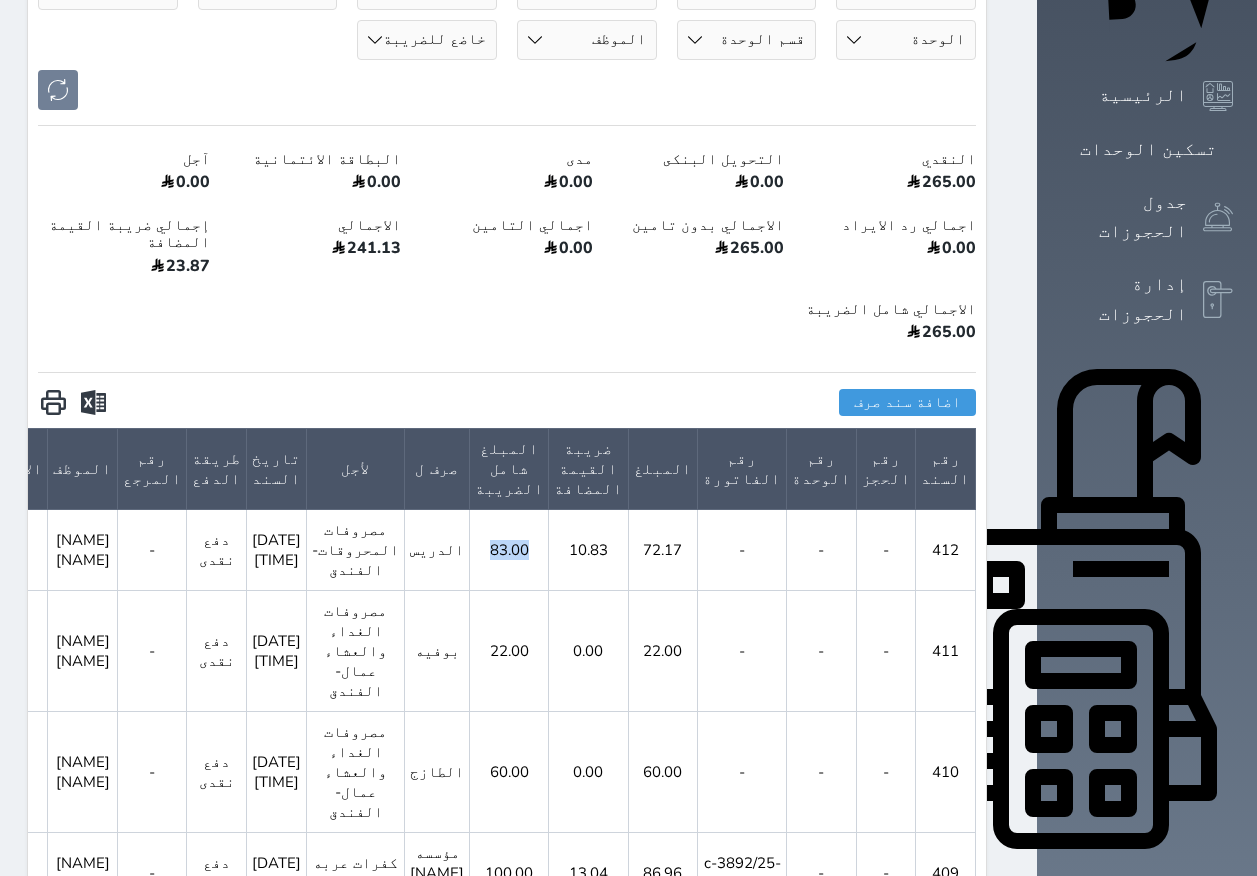 click on "83.00" at bounding box center (509, 549) 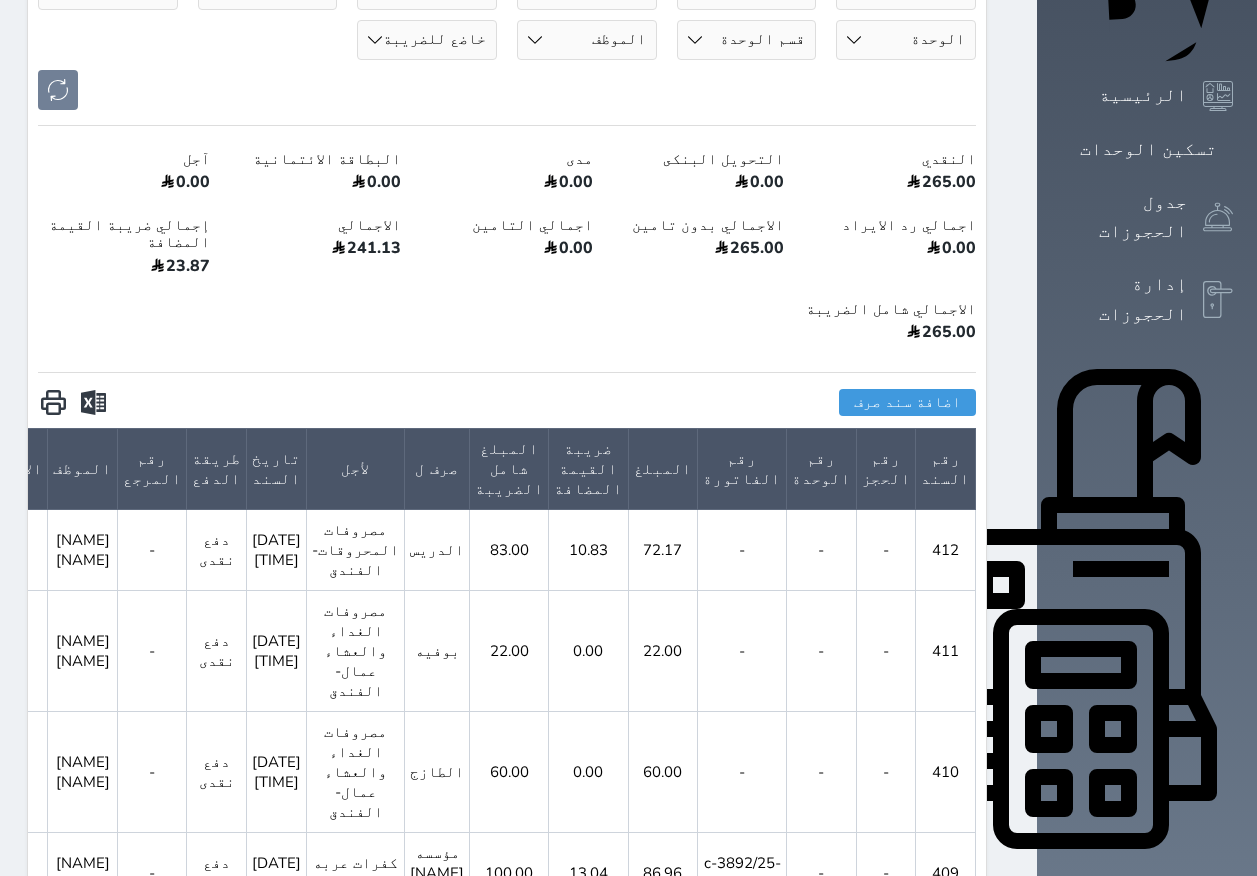 drag, startPoint x: 674, startPoint y: 441, endPoint x: 662, endPoint y: 535, distance: 94.76286 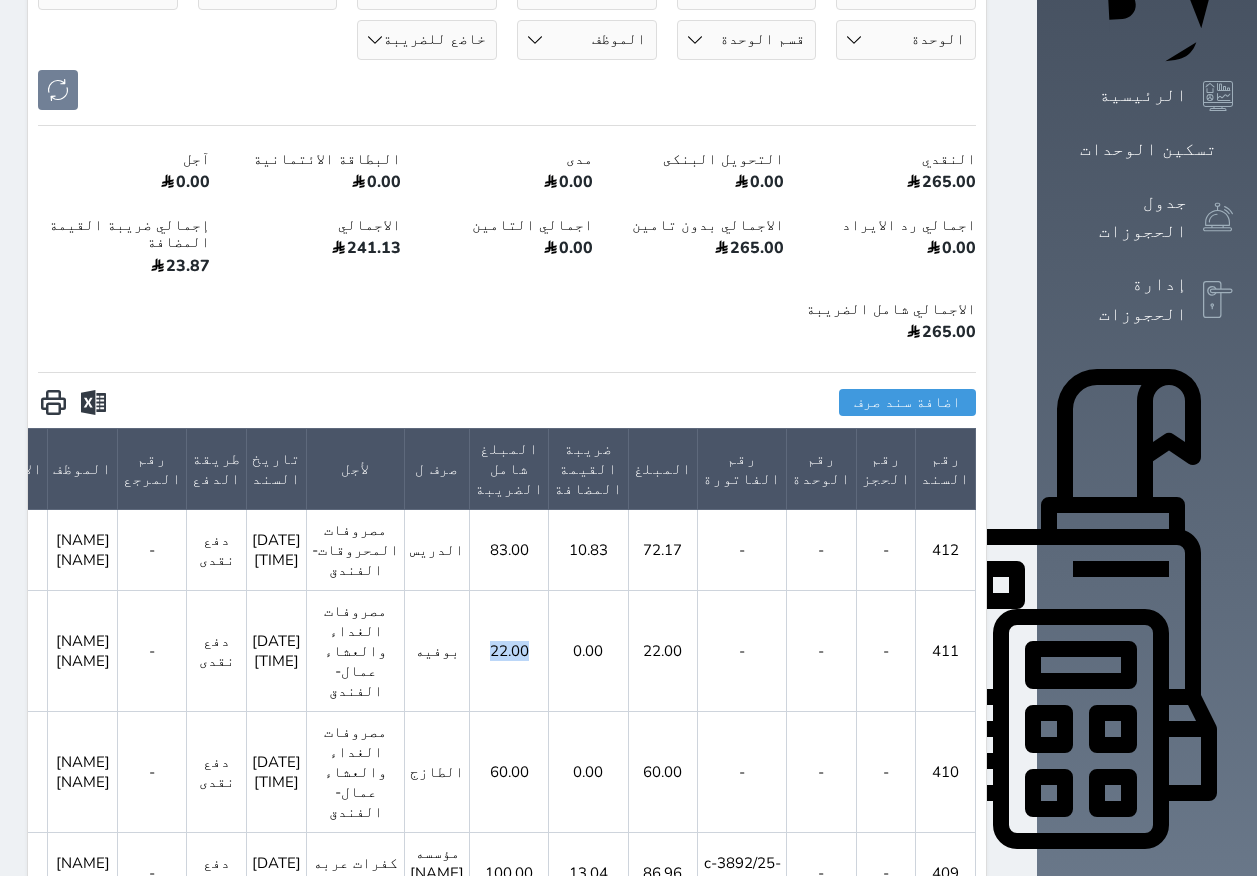 click on "22.00" at bounding box center (509, 650) 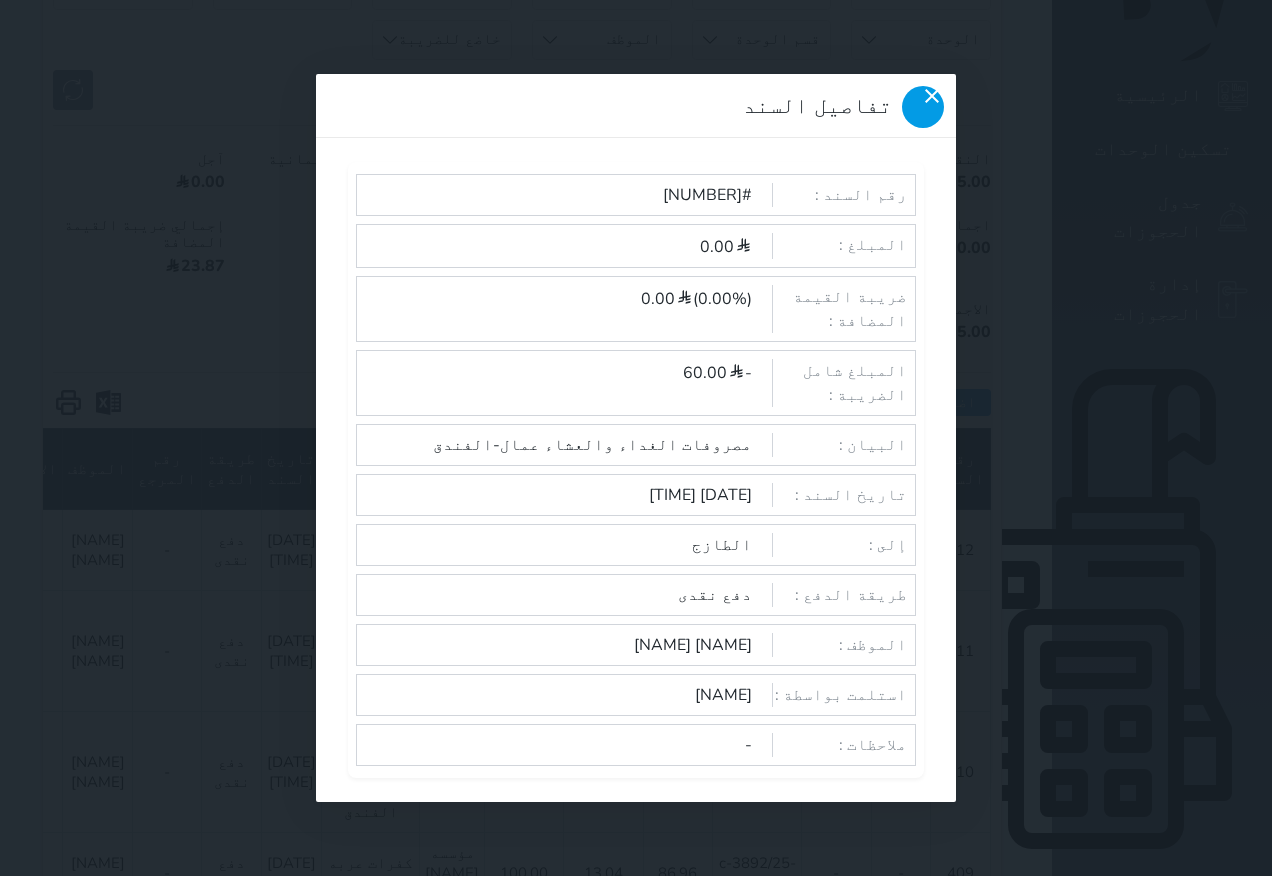 click 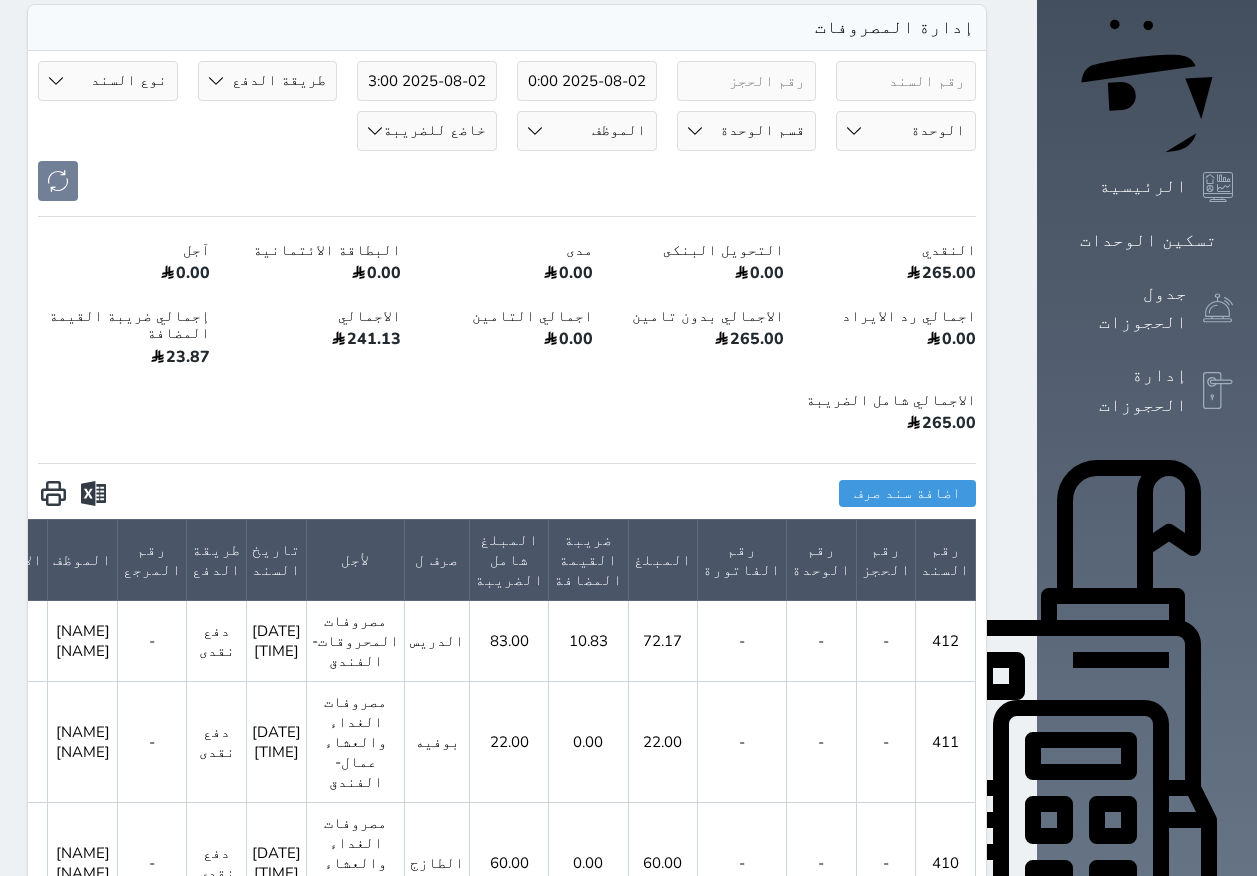 scroll, scrollTop: 200, scrollLeft: 0, axis: vertical 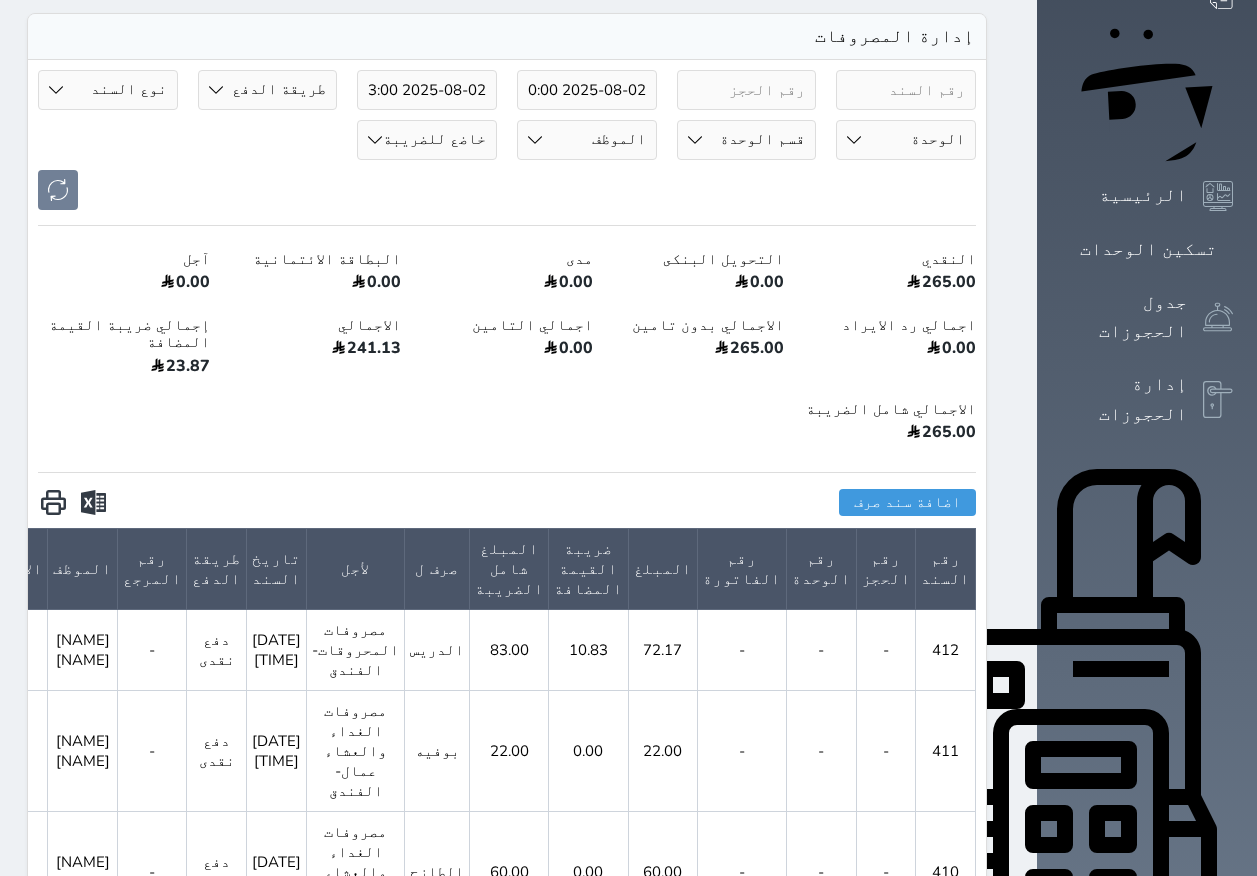click on "241.13" at bounding box center [316, 351] 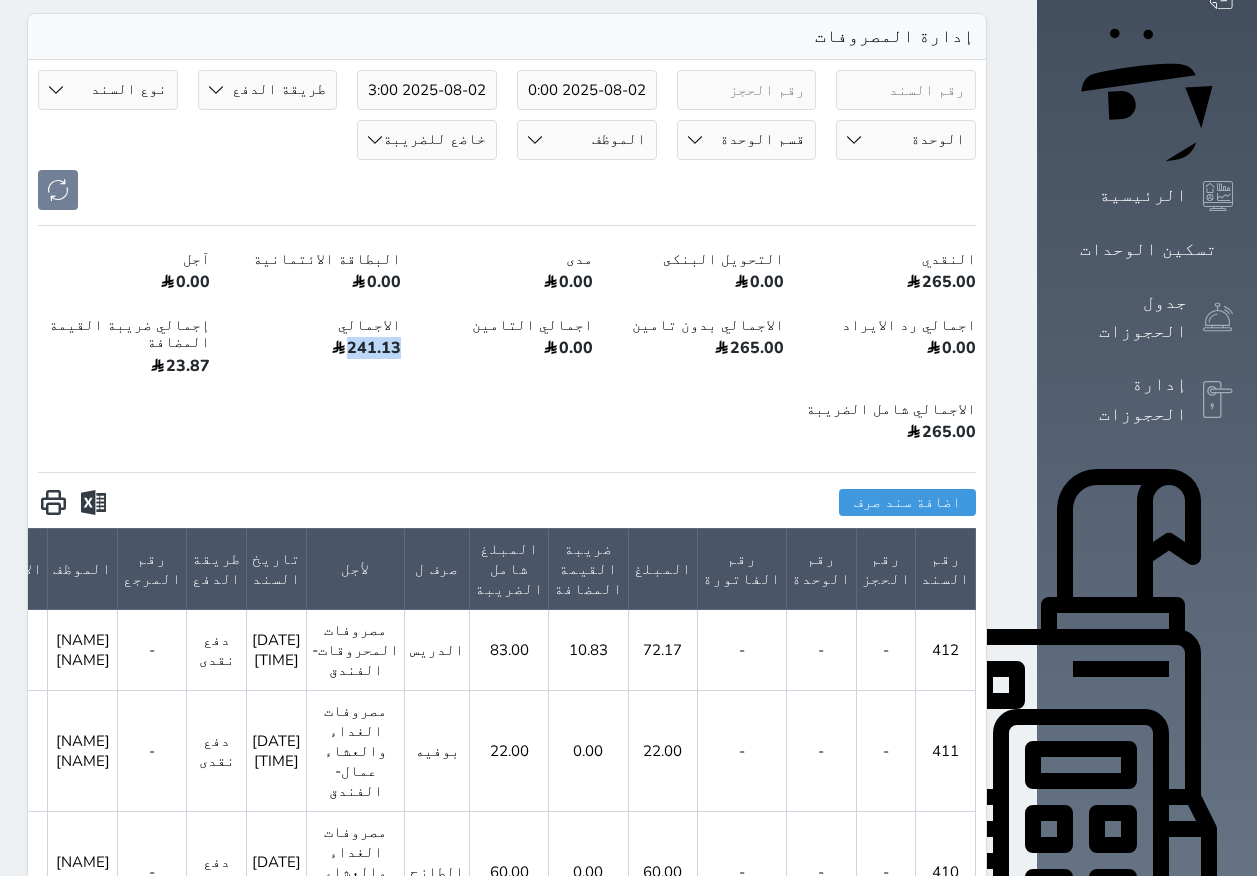 click on "241.13" at bounding box center (316, 351) 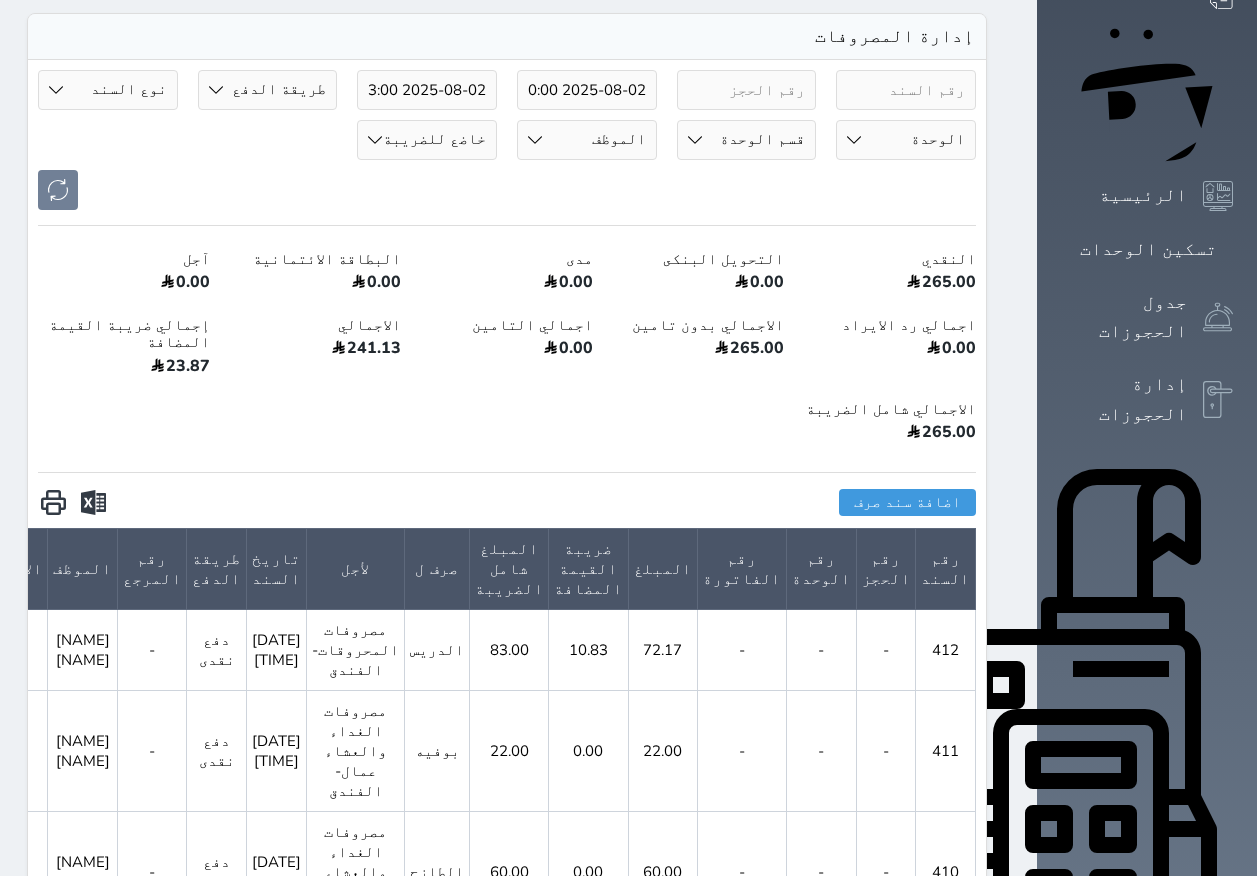 drag, startPoint x: 418, startPoint y: 280, endPoint x: 522, endPoint y: 316, distance: 110.054535 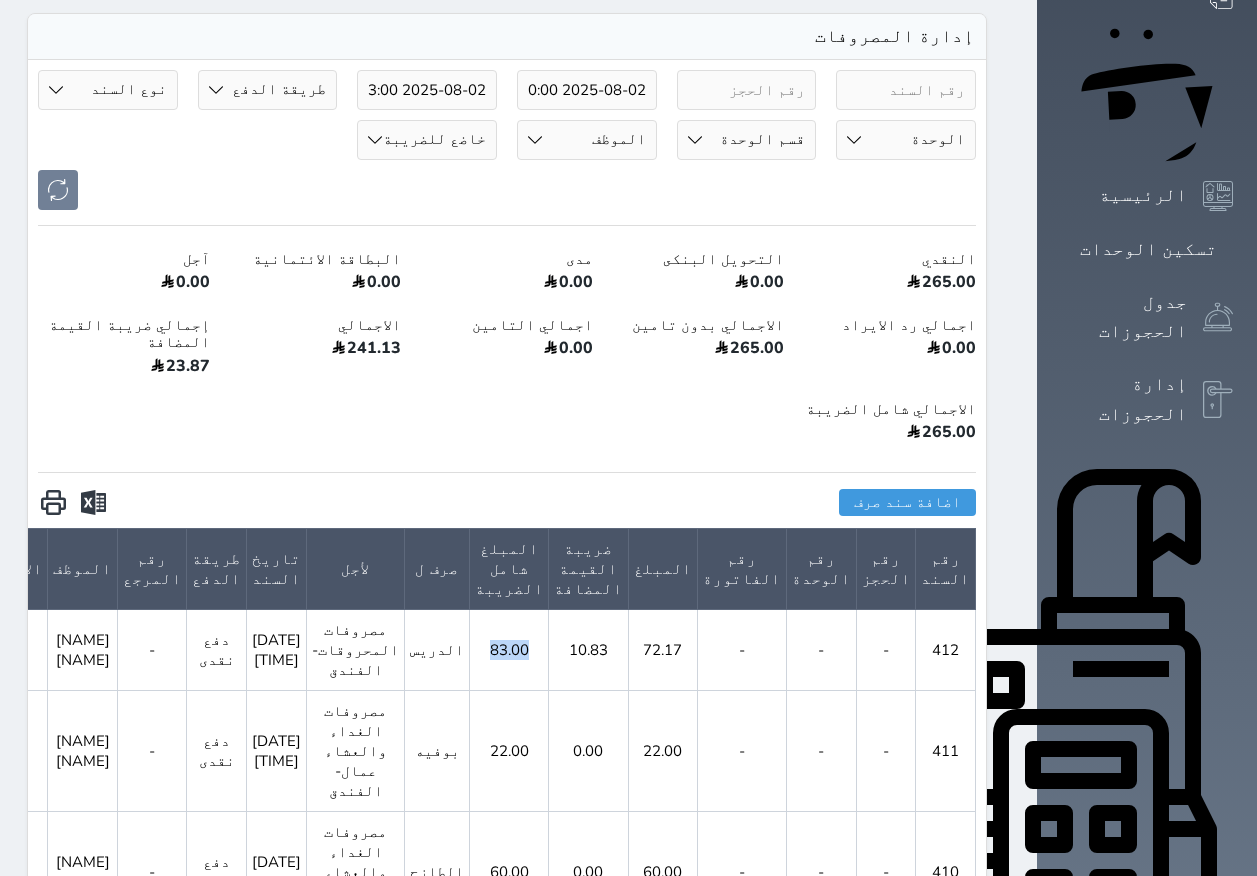 click on "83.00" at bounding box center (509, 649) 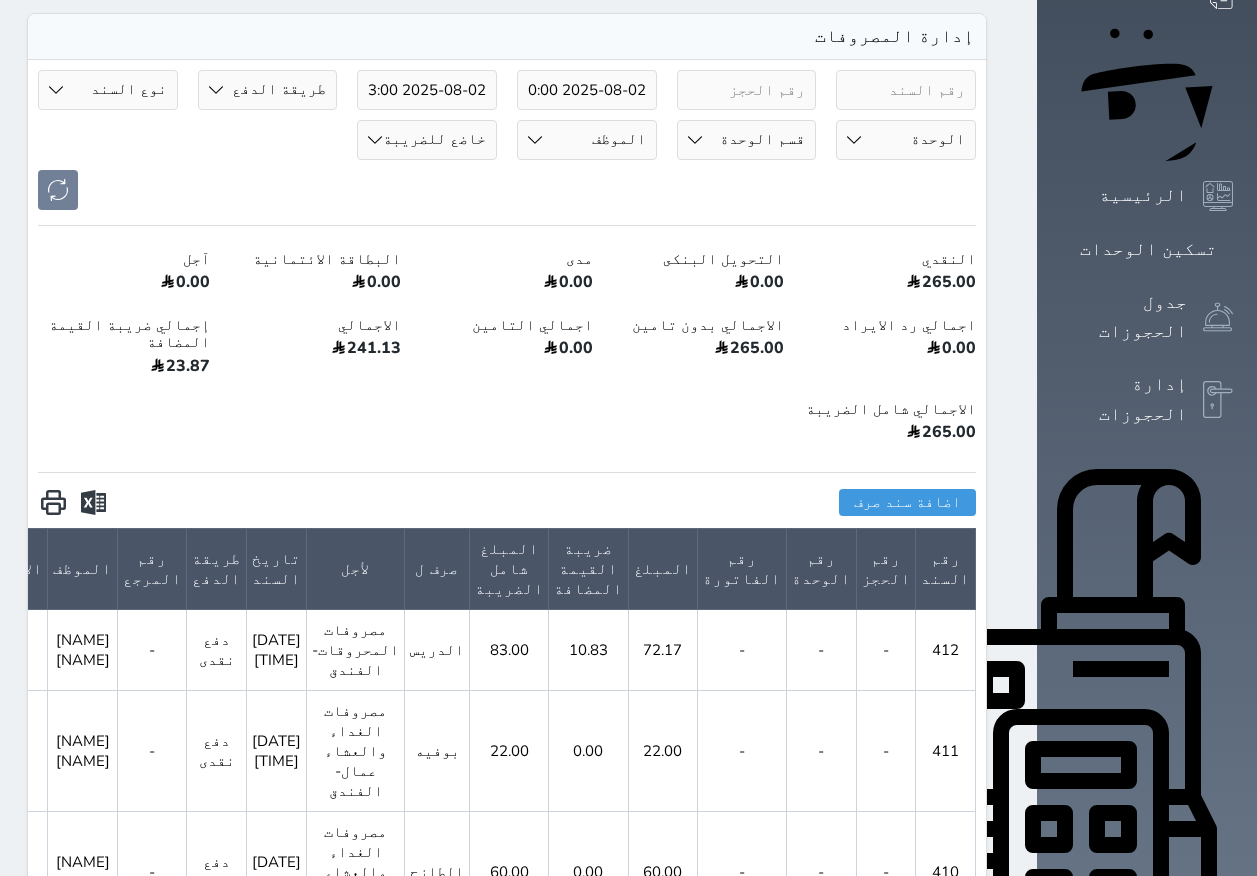 drag, startPoint x: 665, startPoint y: 542, endPoint x: 654, endPoint y: 639, distance: 97.62172 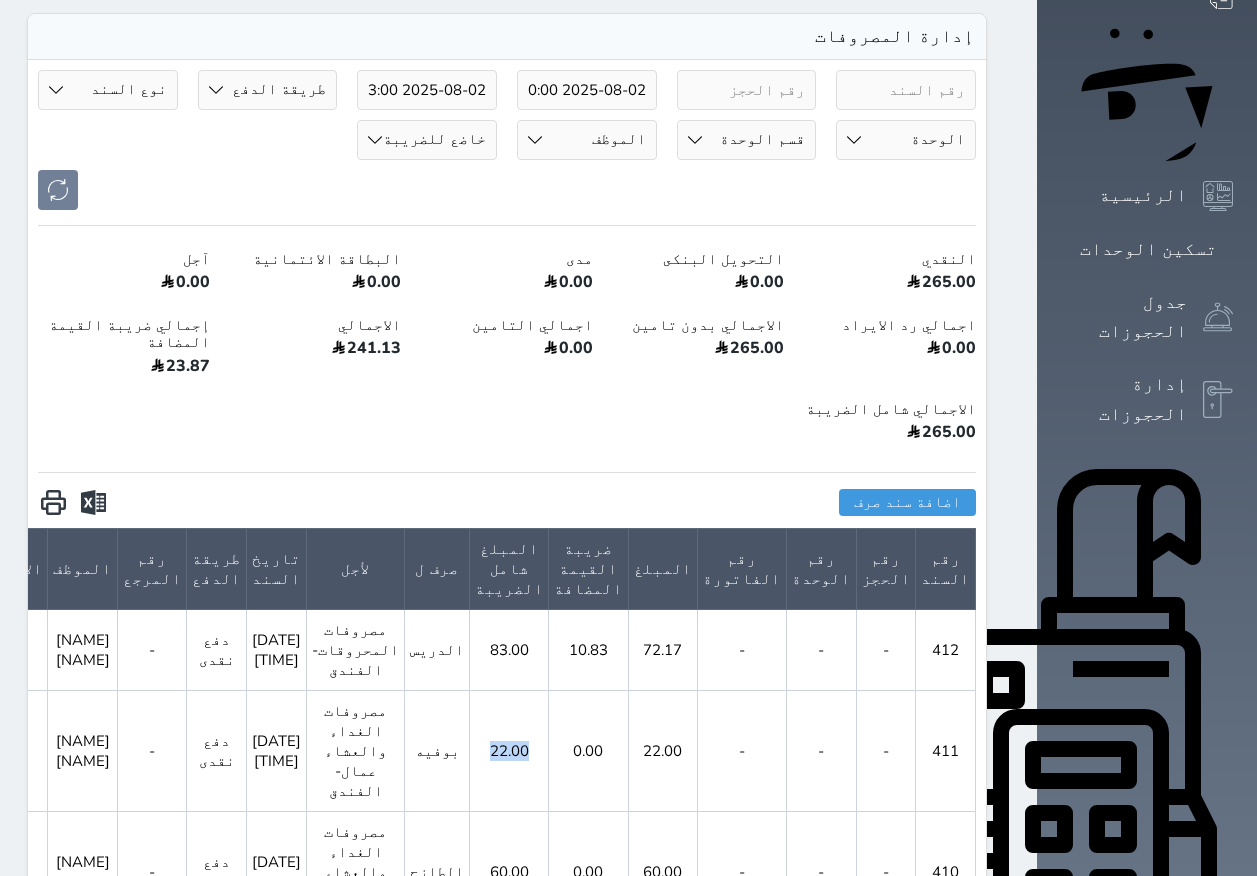 click on "22.00" at bounding box center (509, 750) 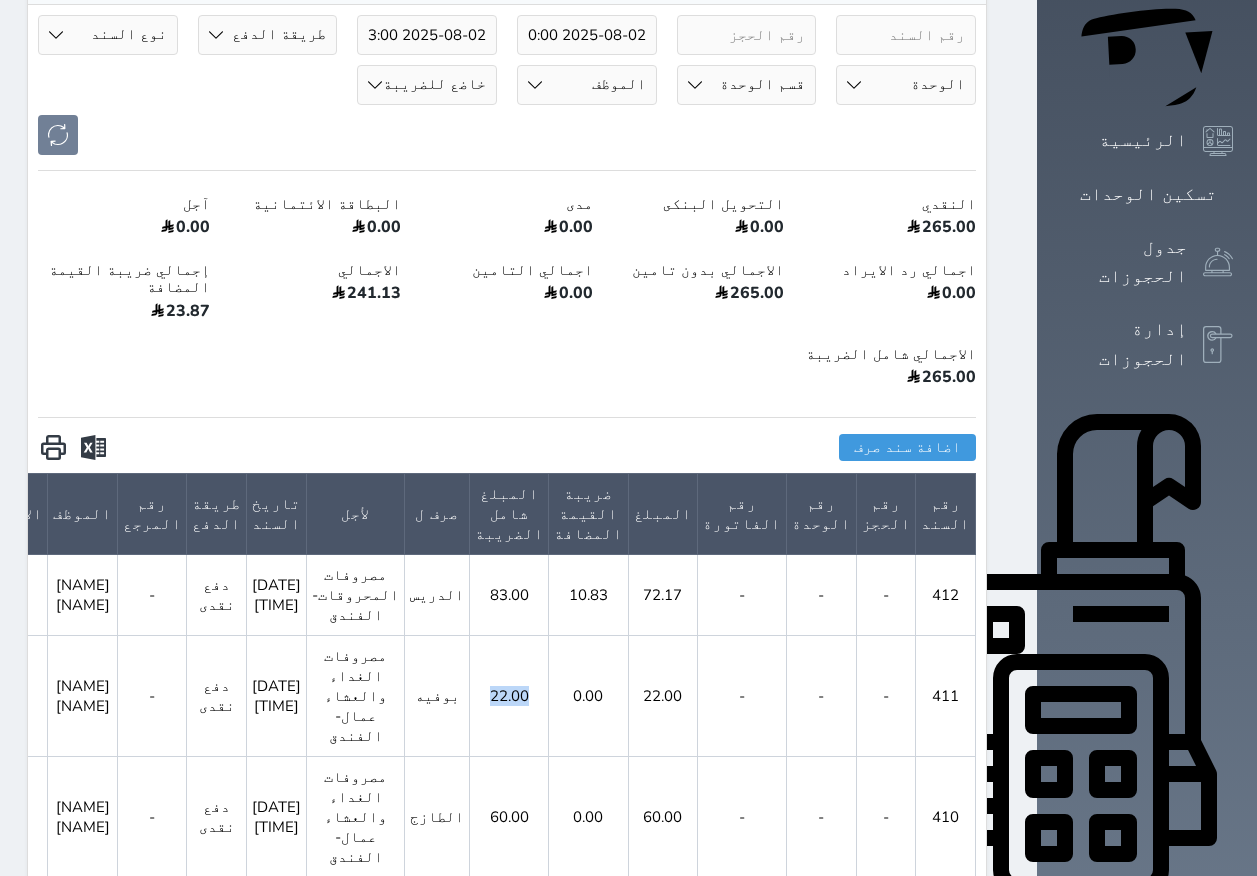 scroll, scrollTop: 300, scrollLeft: 0, axis: vertical 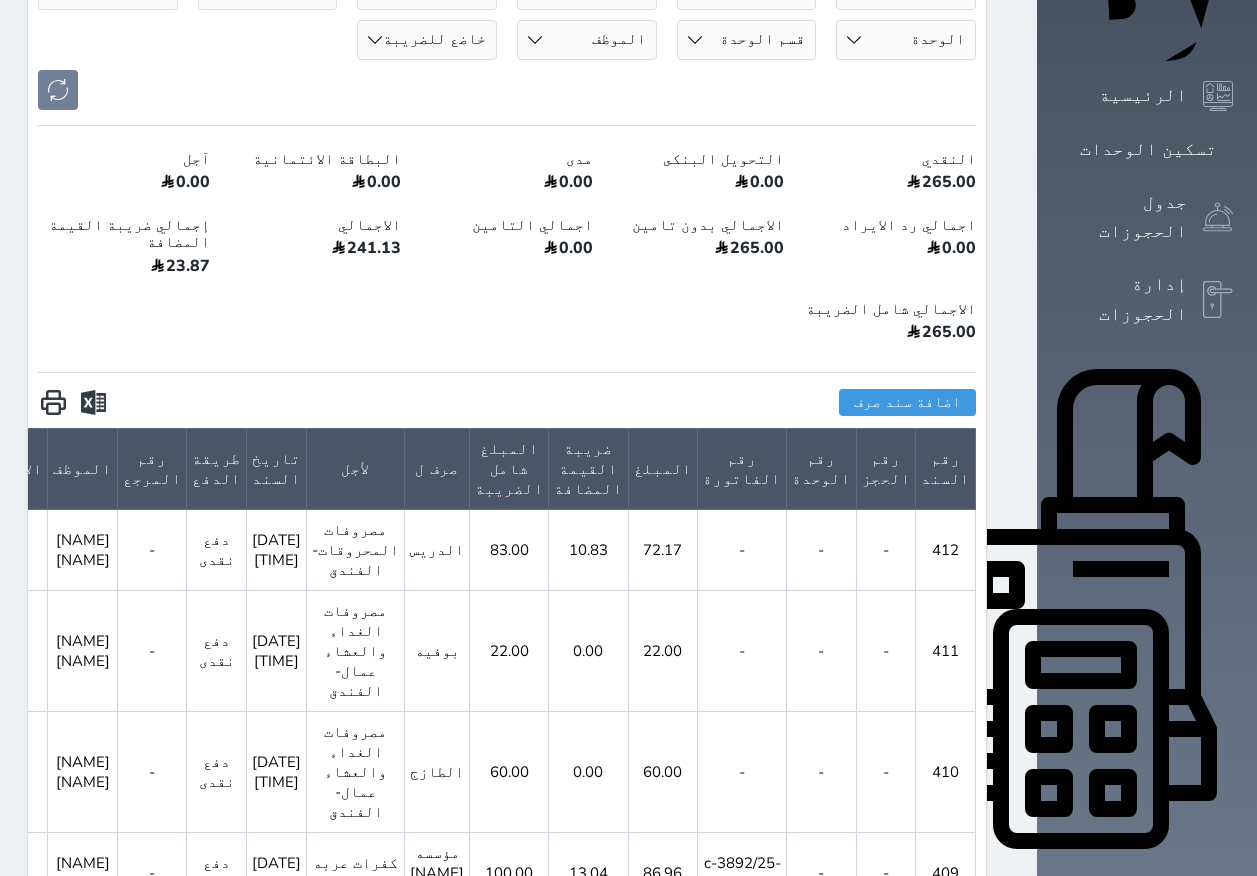 click on "كفرات عربه عفش" at bounding box center (356, 872) 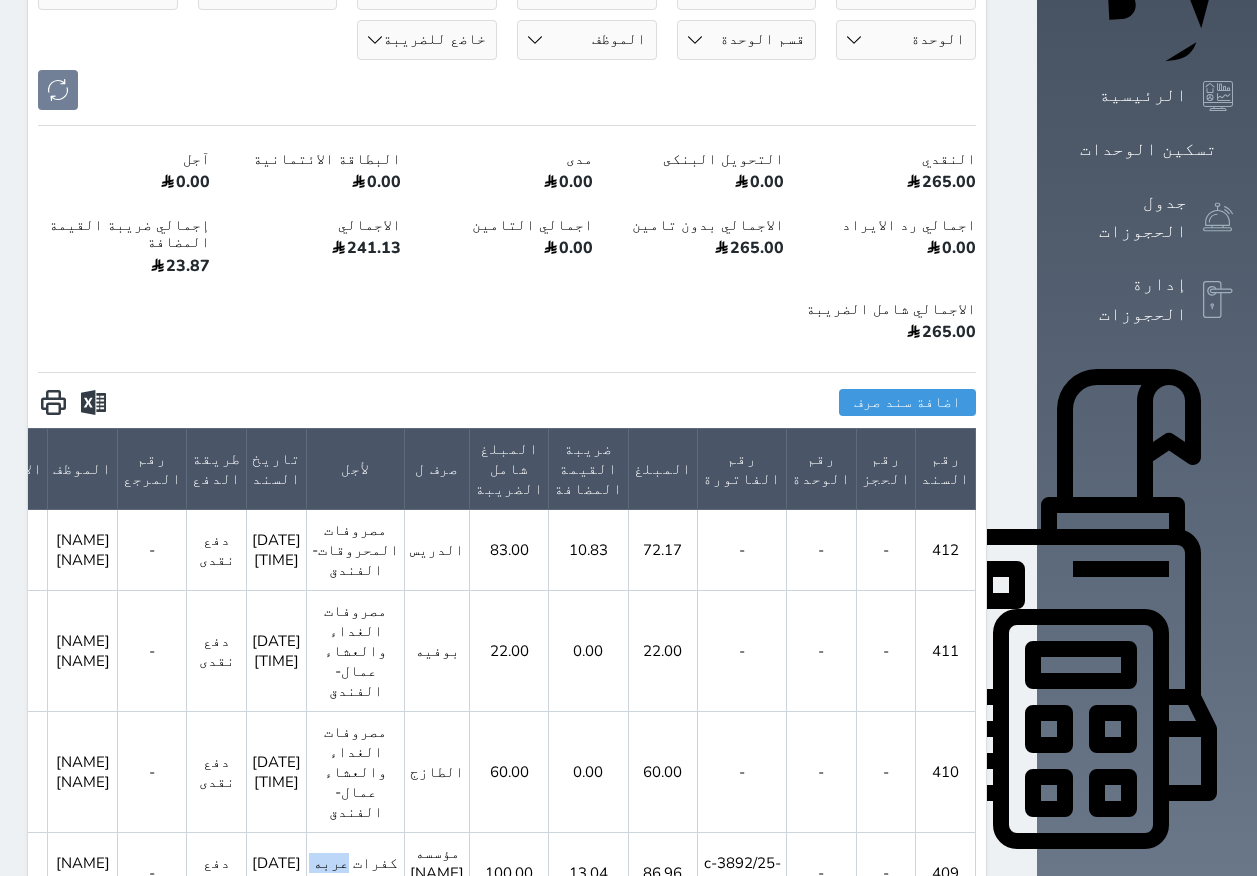click on "كفرات عربه عفش" at bounding box center (356, 872) 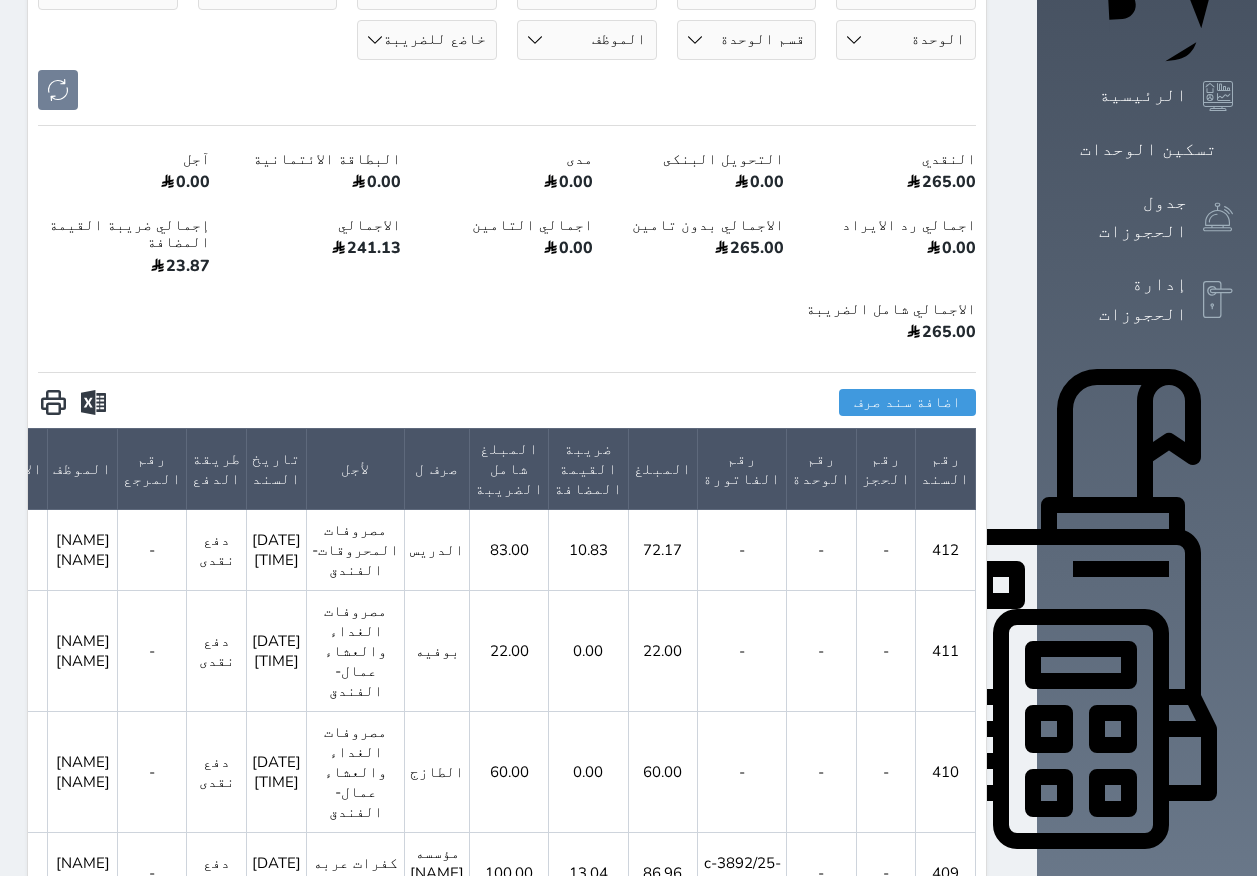 drag, startPoint x: 467, startPoint y: 703, endPoint x: 481, endPoint y: 618, distance: 86.145226 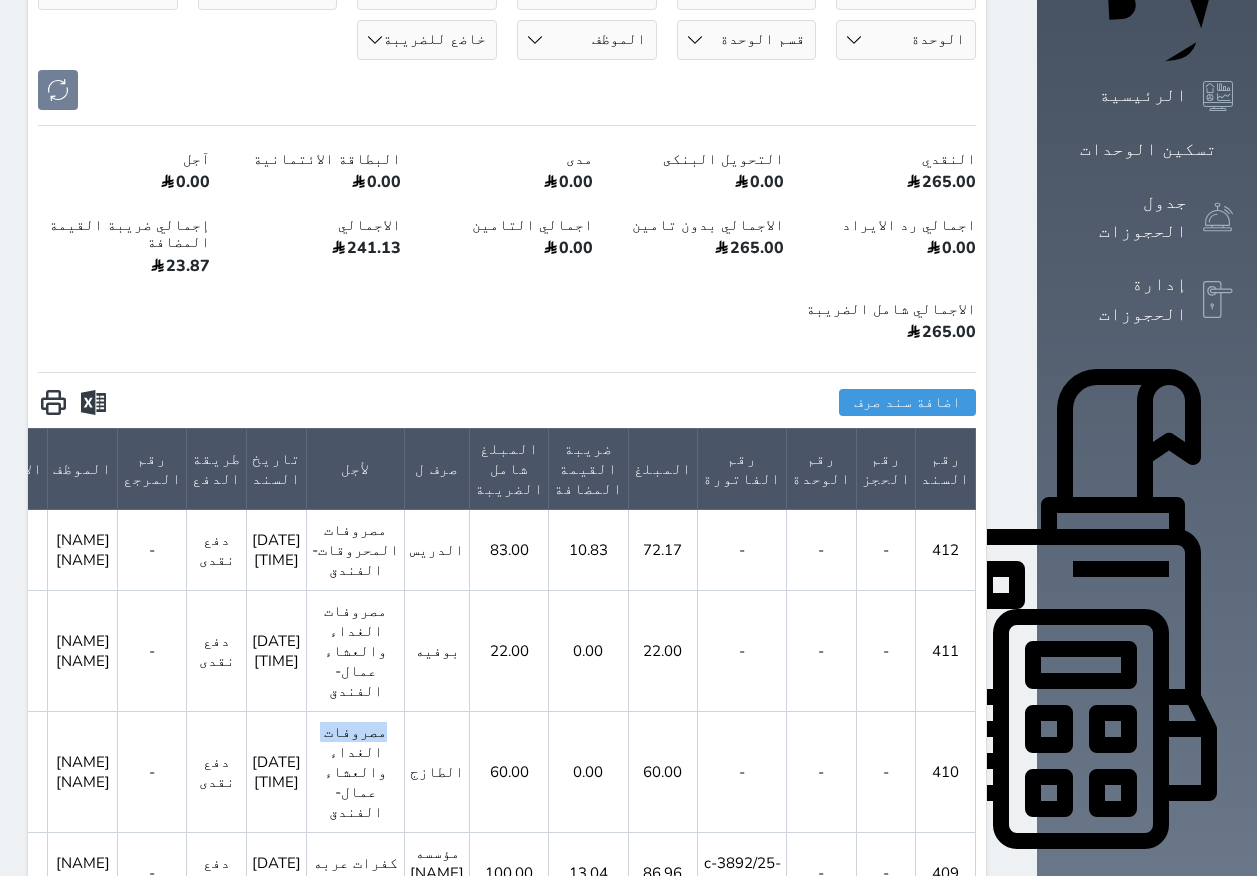 click on "مصروفات الغداء والعشاء عمال-الفندق" at bounding box center [356, 771] 